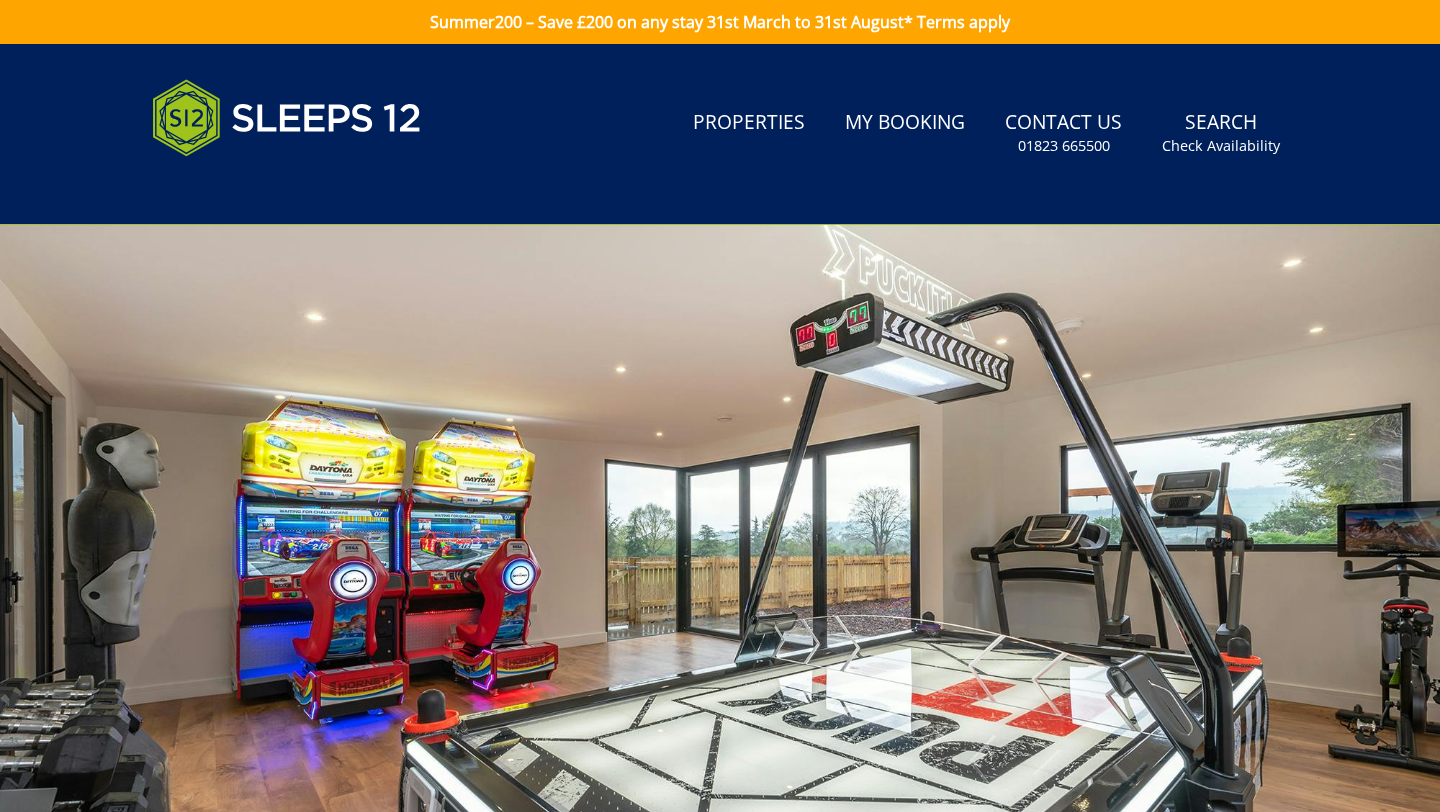 scroll, scrollTop: 488, scrollLeft: 0, axis: vertical 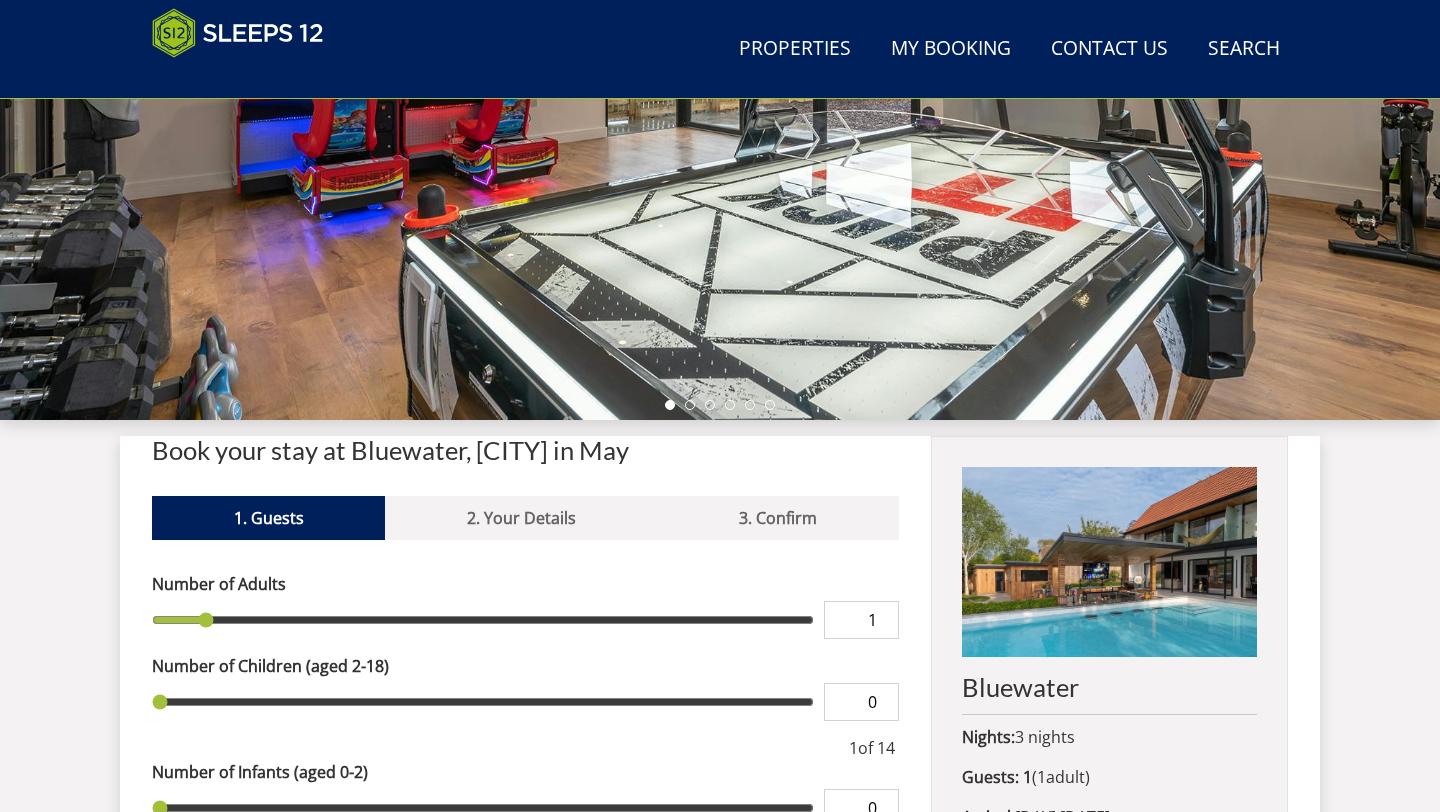 click on "Book your stay at Bluewater, [CITY] in May" at bounding box center [525, 450] 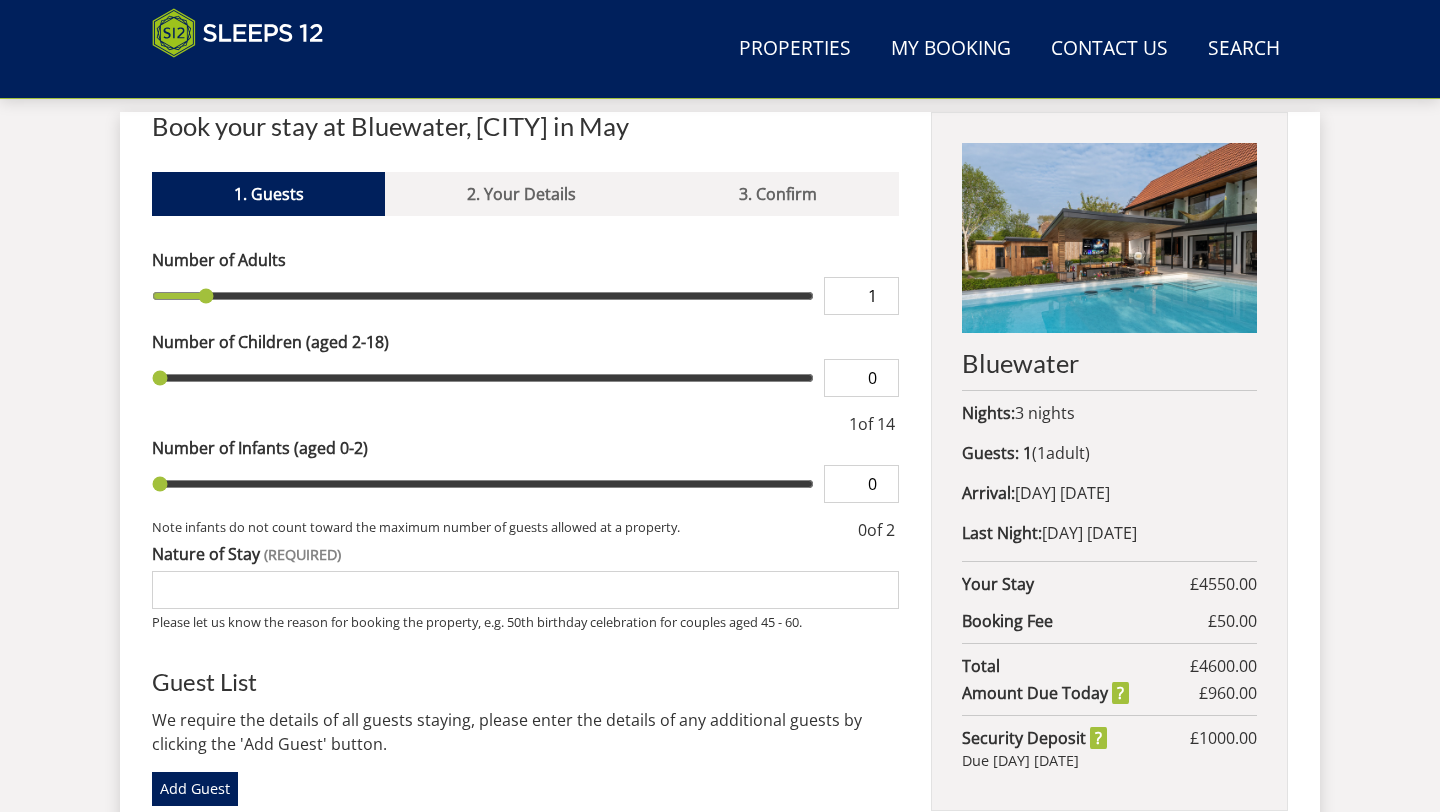 scroll, scrollTop: 815, scrollLeft: 0, axis: vertical 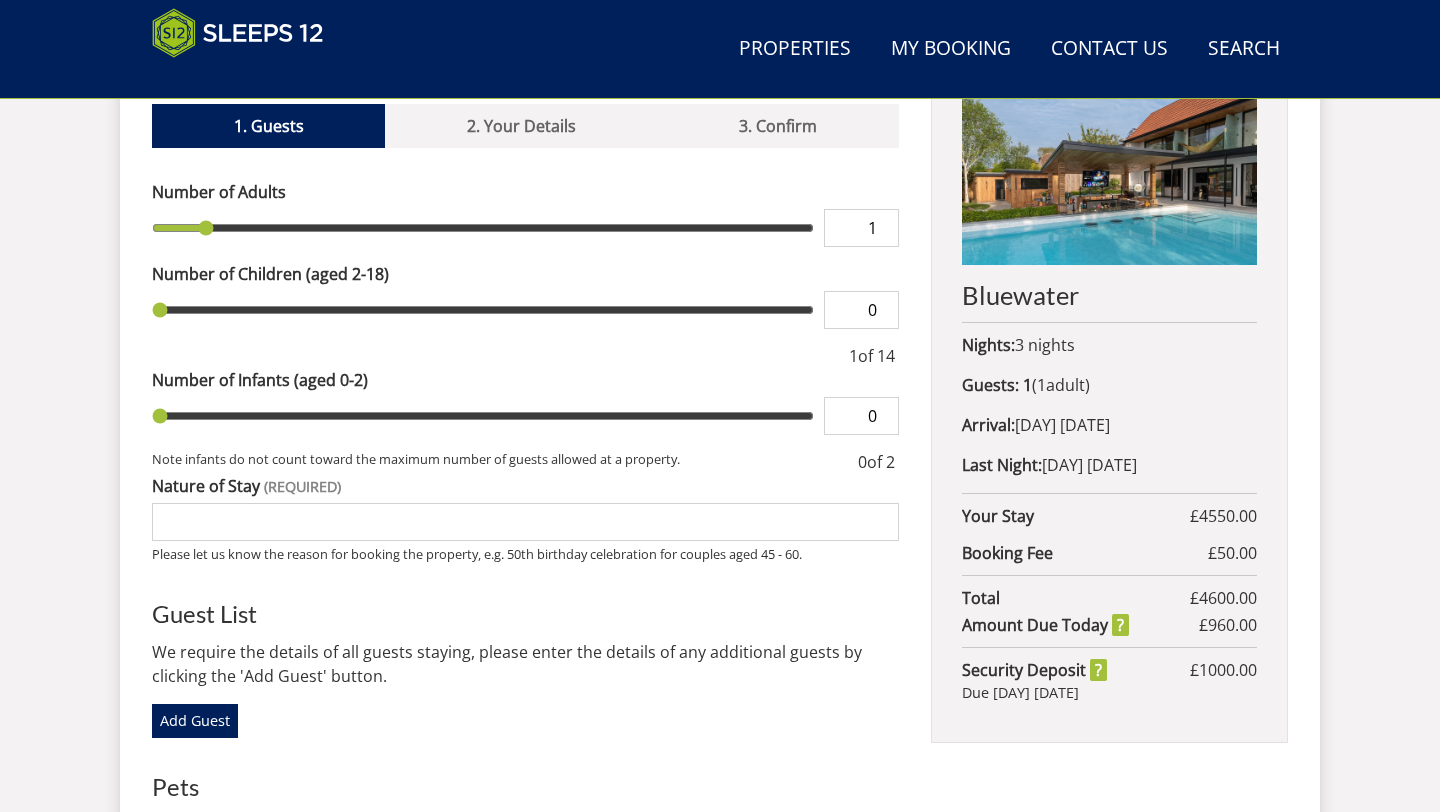 click on "Bluewater" at bounding box center [1109, 295] 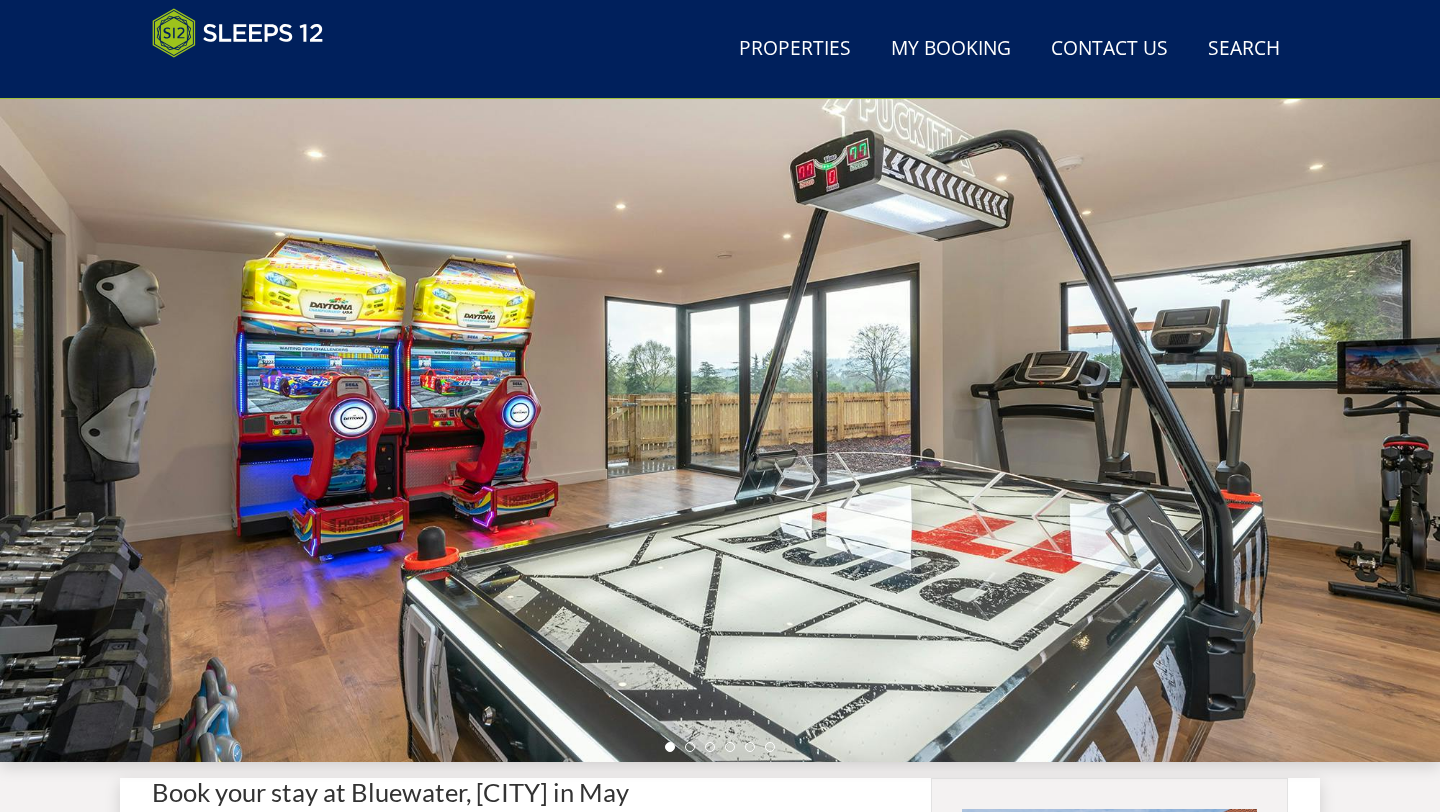 scroll, scrollTop: 97, scrollLeft: 0, axis: vertical 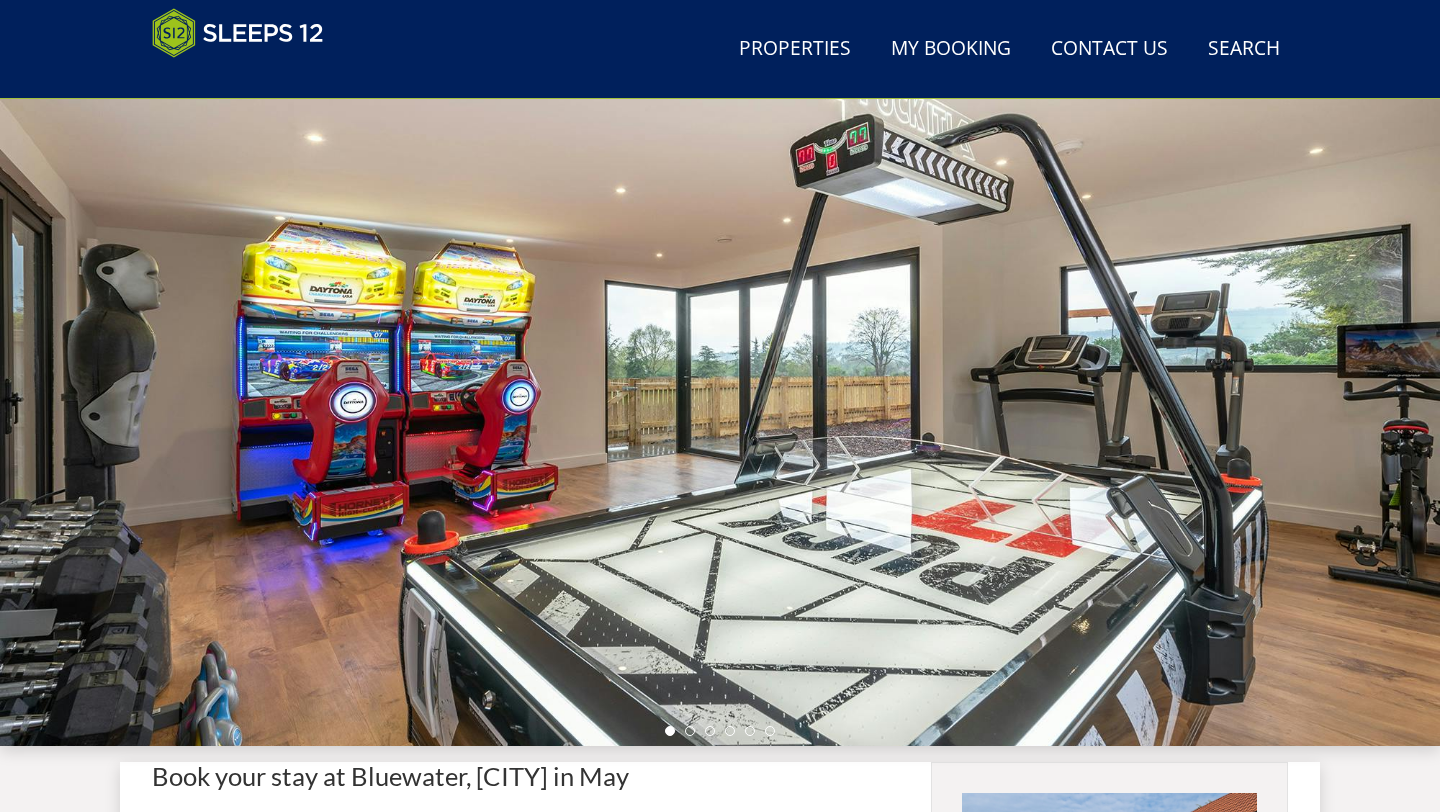 click at bounding box center (720, 396) 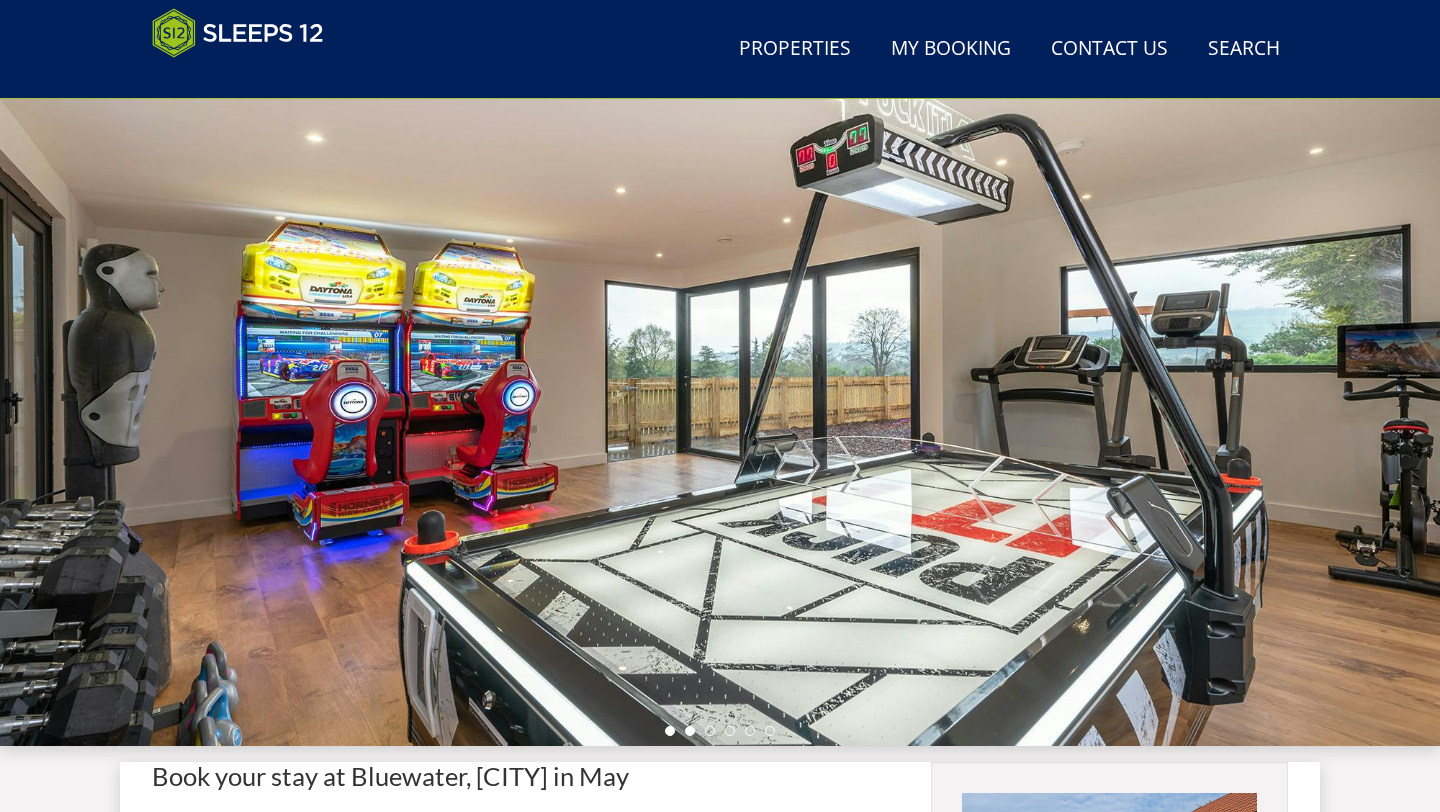 click at bounding box center [690, 731] 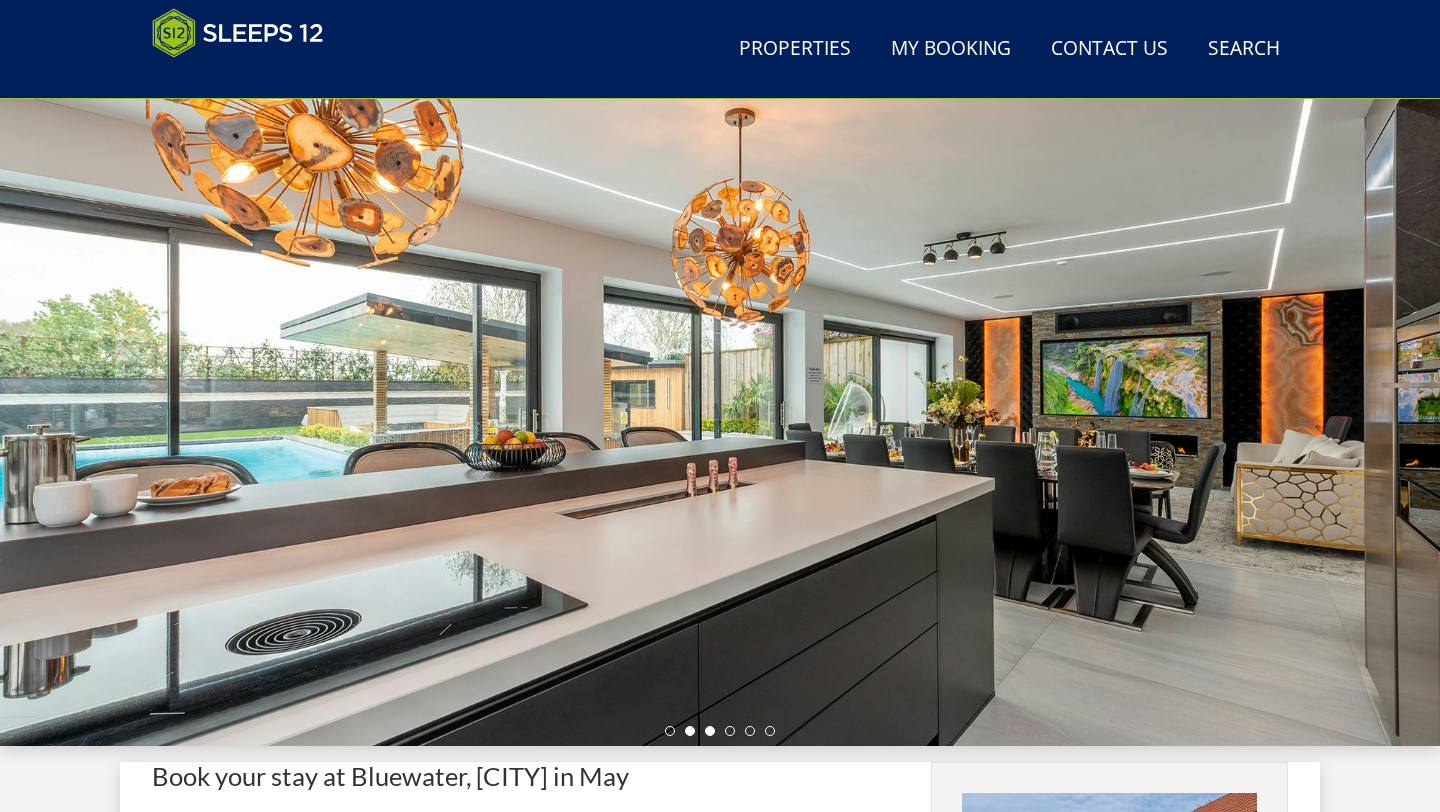 click at bounding box center (710, 731) 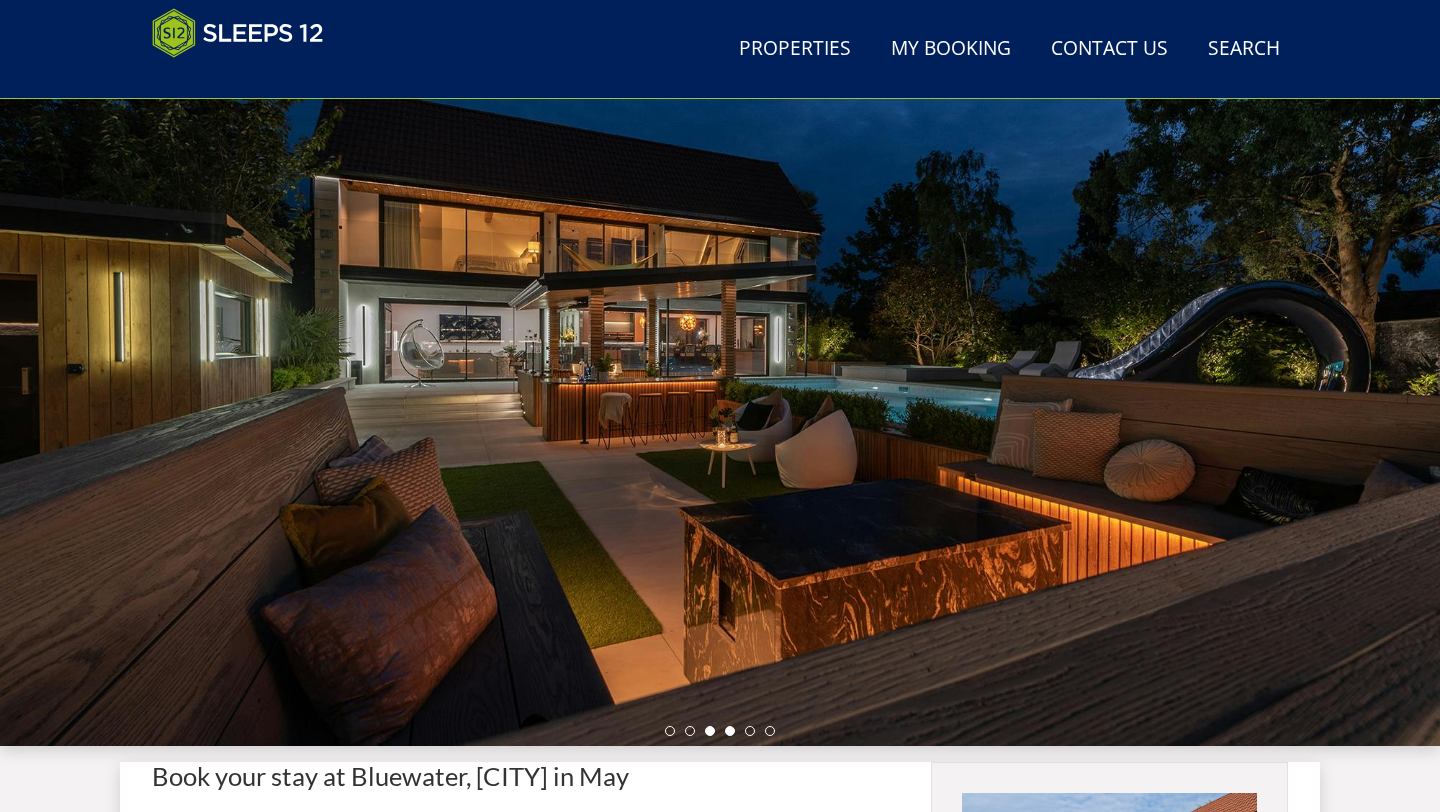 click at bounding box center [730, 731] 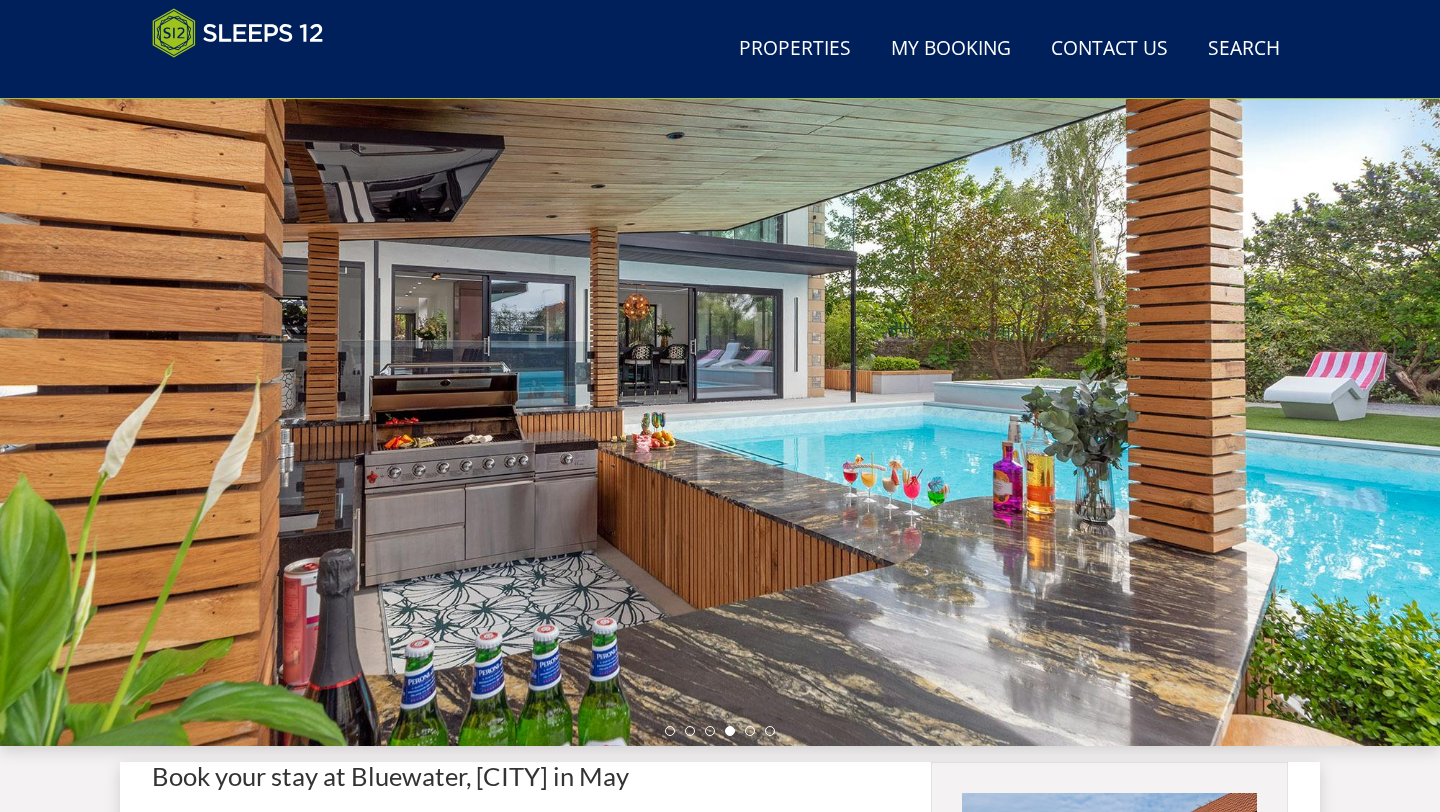 click at bounding box center (720, 731) 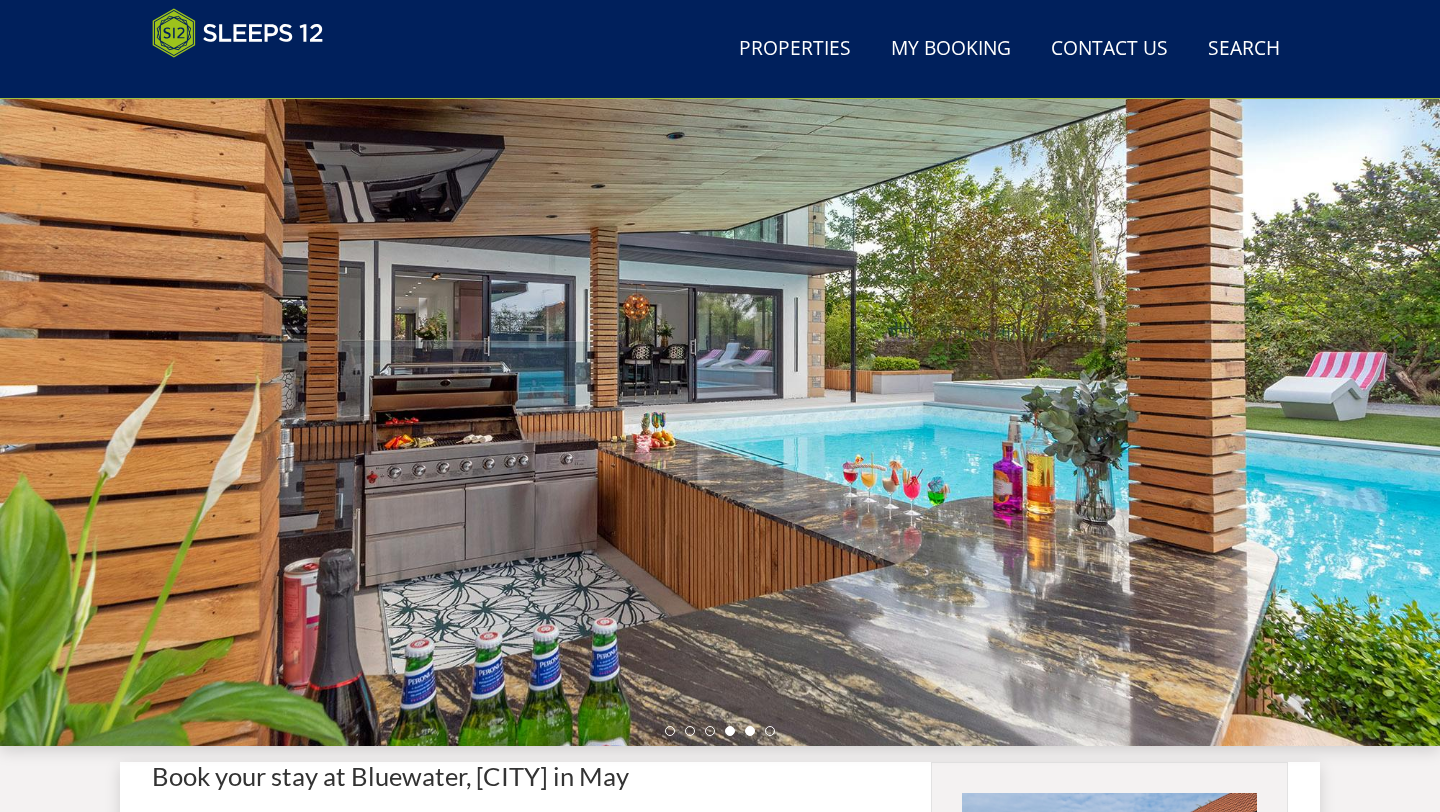 click at bounding box center [750, 731] 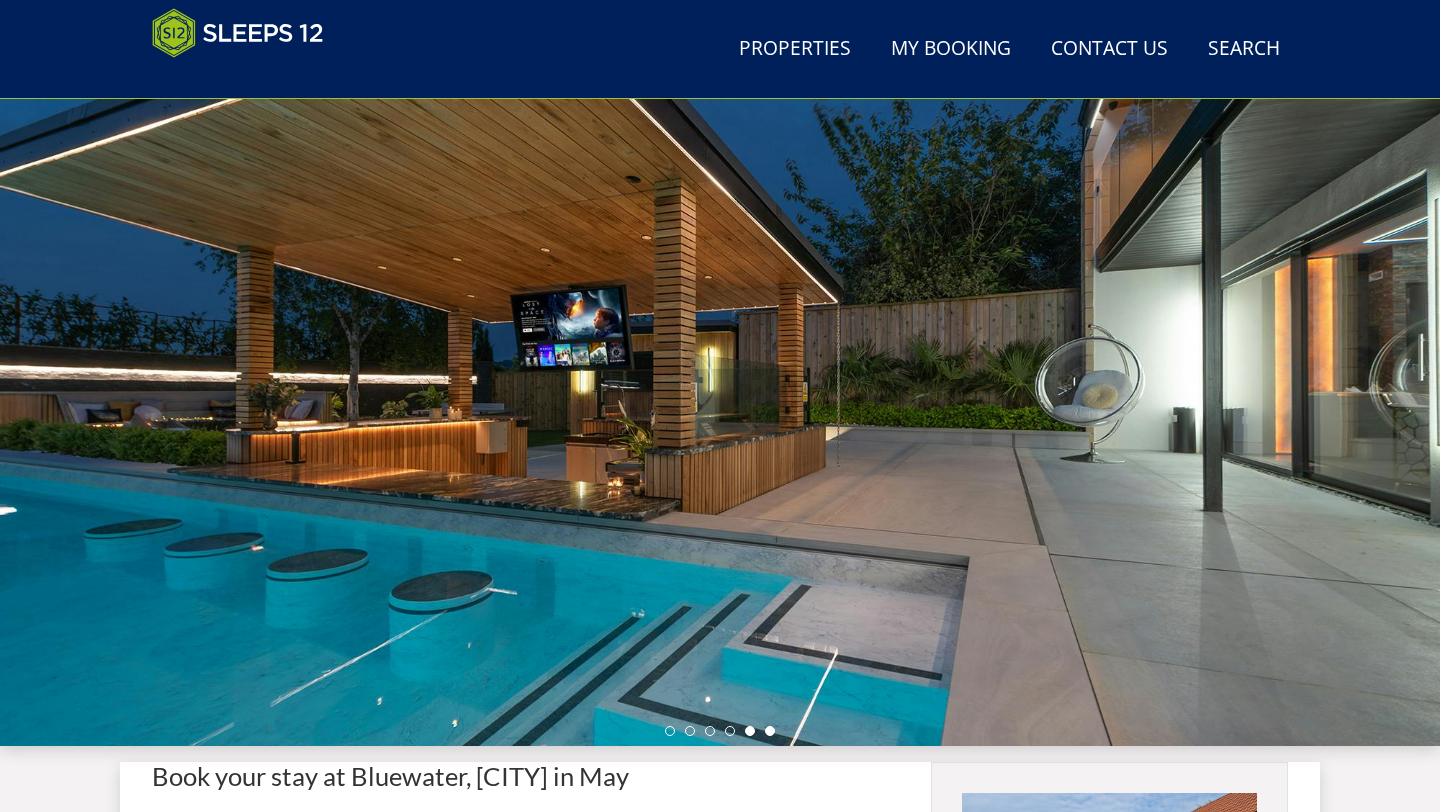 click at bounding box center [770, 731] 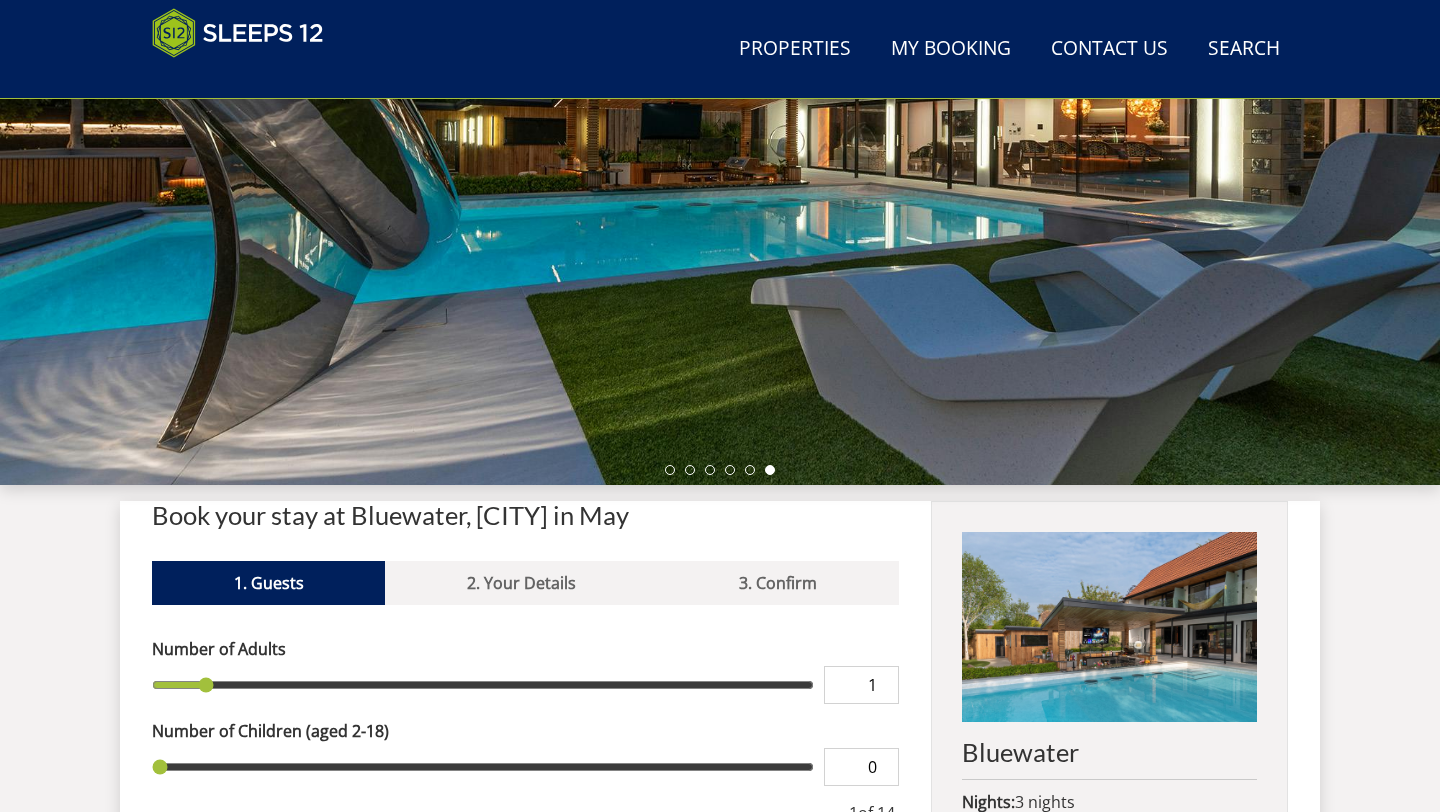 scroll, scrollTop: 396, scrollLeft: 0, axis: vertical 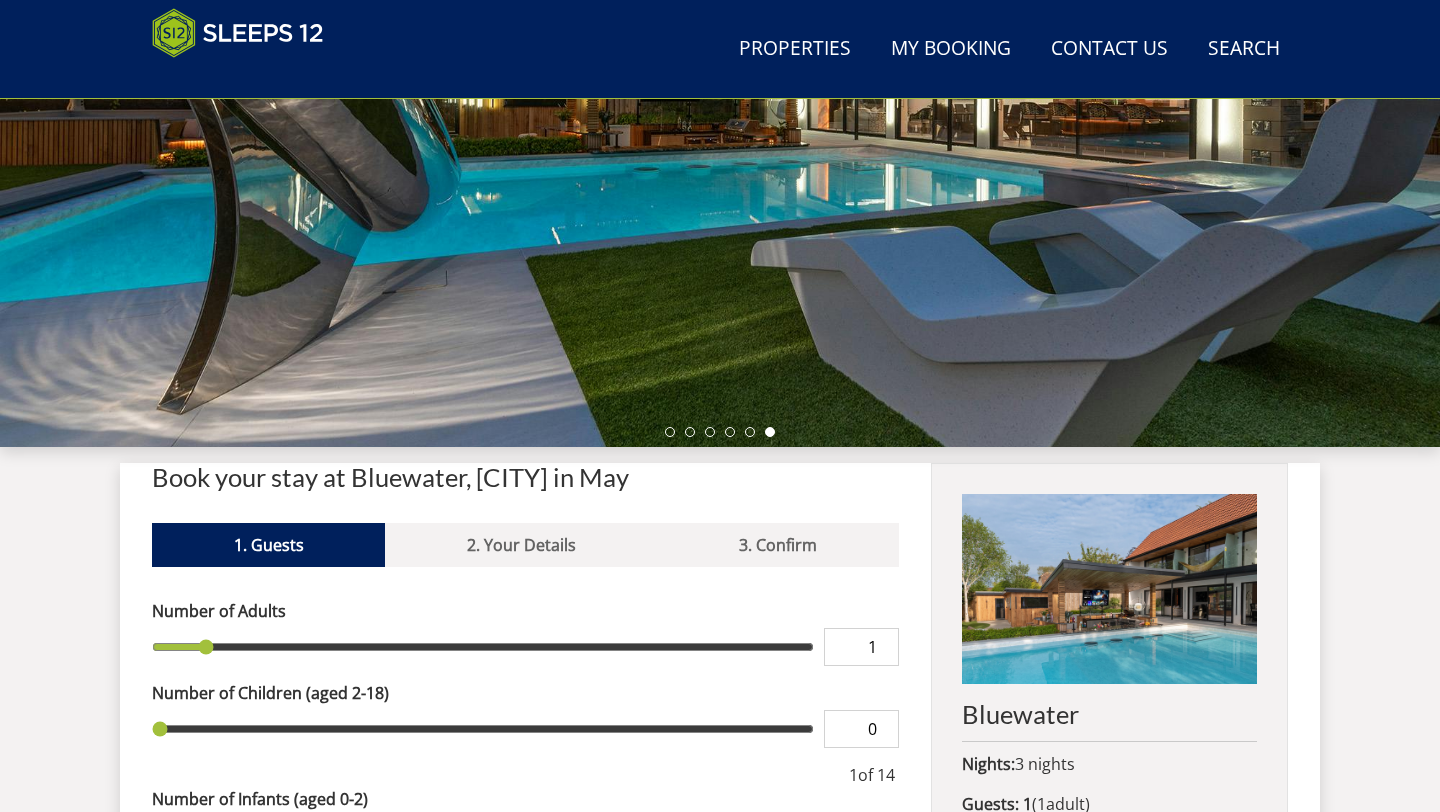 click on "Book your stay at Bluewater, [CITY] in May" at bounding box center [525, 477] 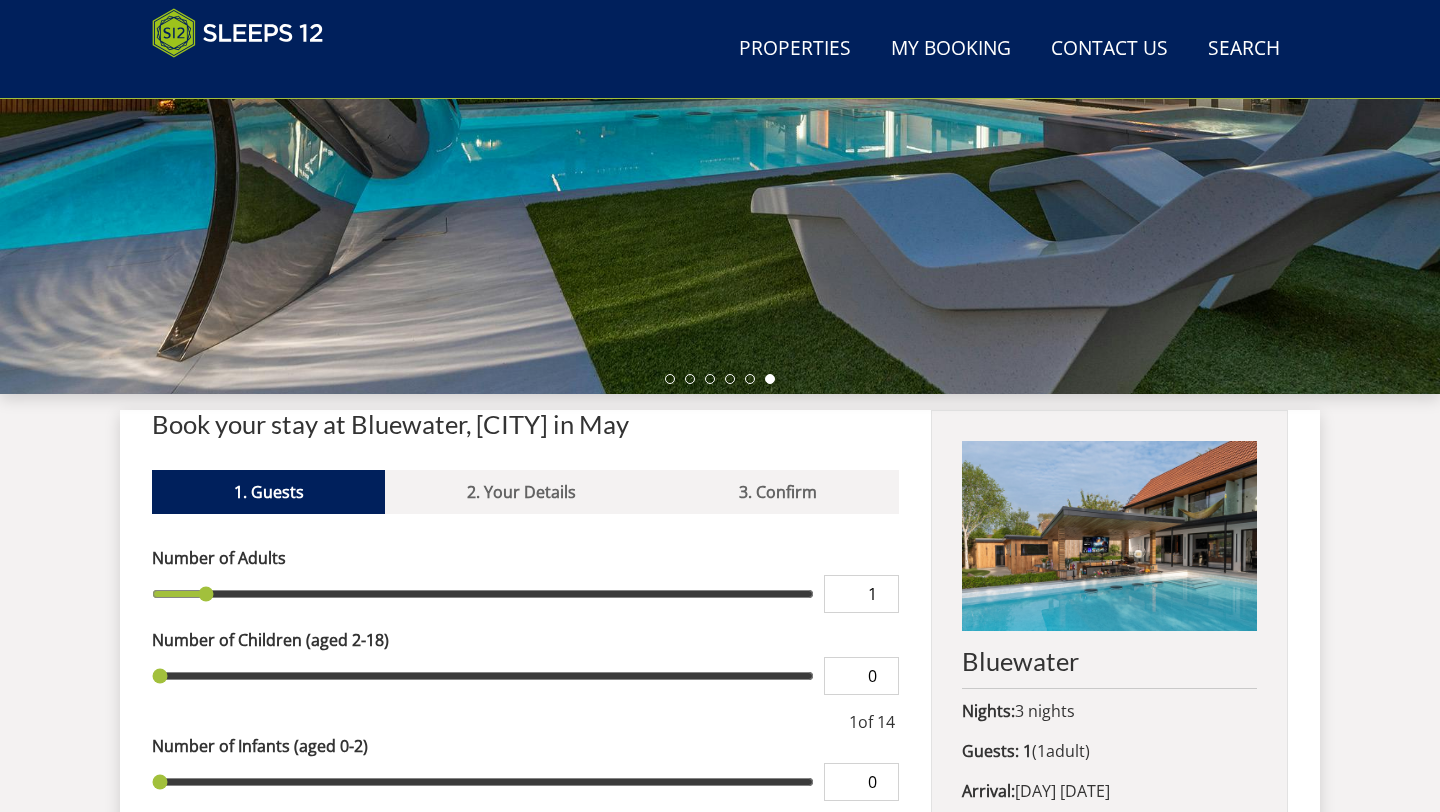 scroll, scrollTop: 453, scrollLeft: 0, axis: vertical 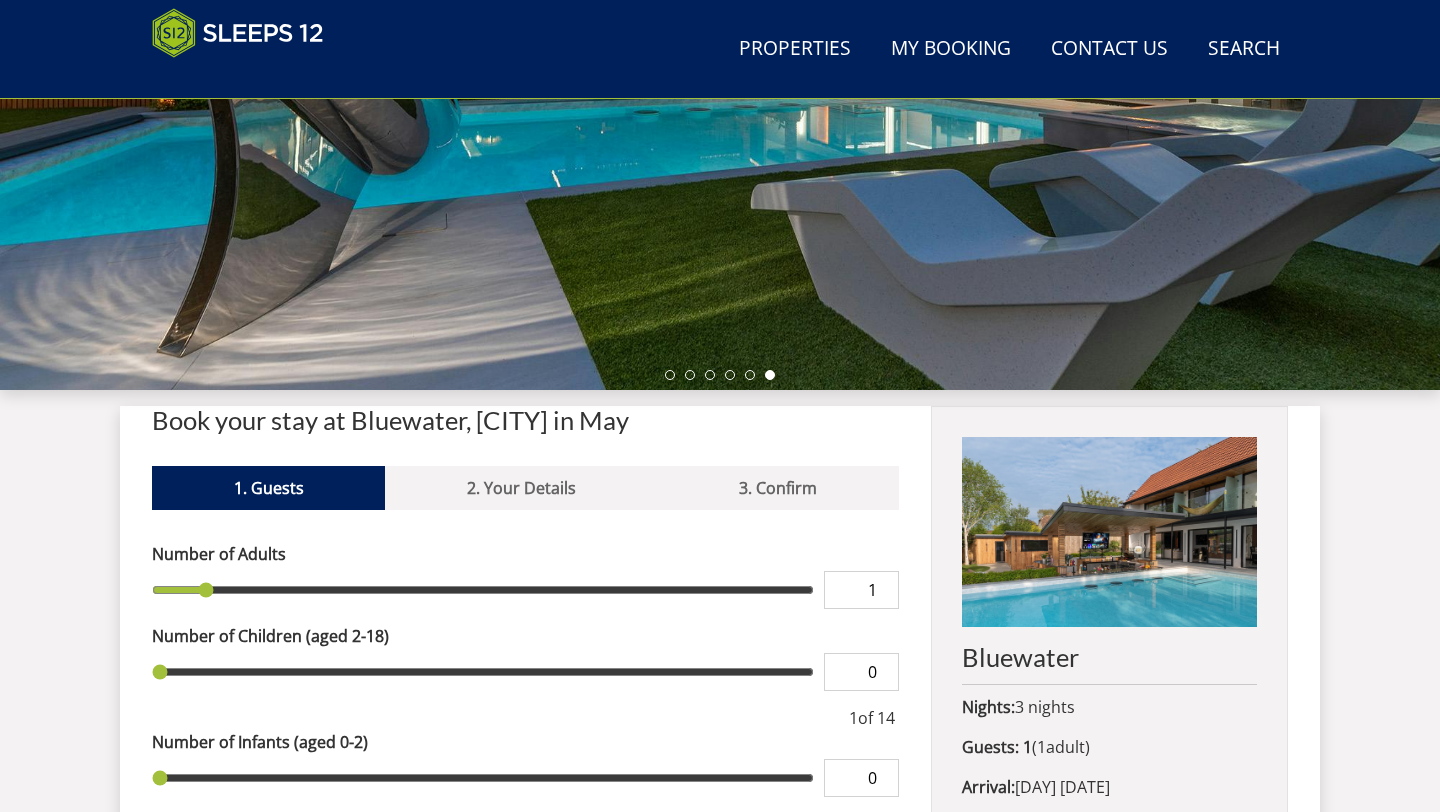 click at bounding box center (1109, 532) 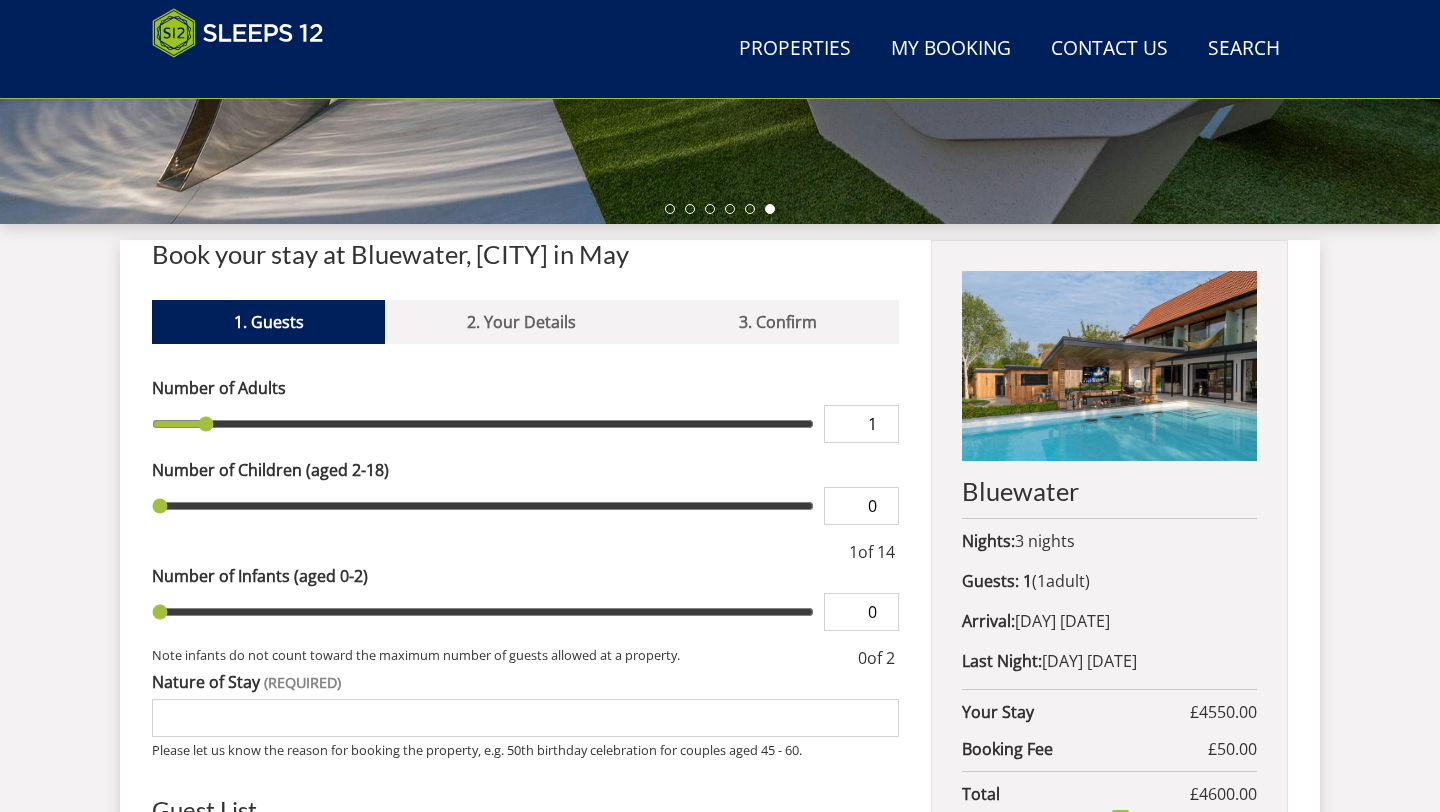 scroll, scrollTop: 636, scrollLeft: 0, axis: vertical 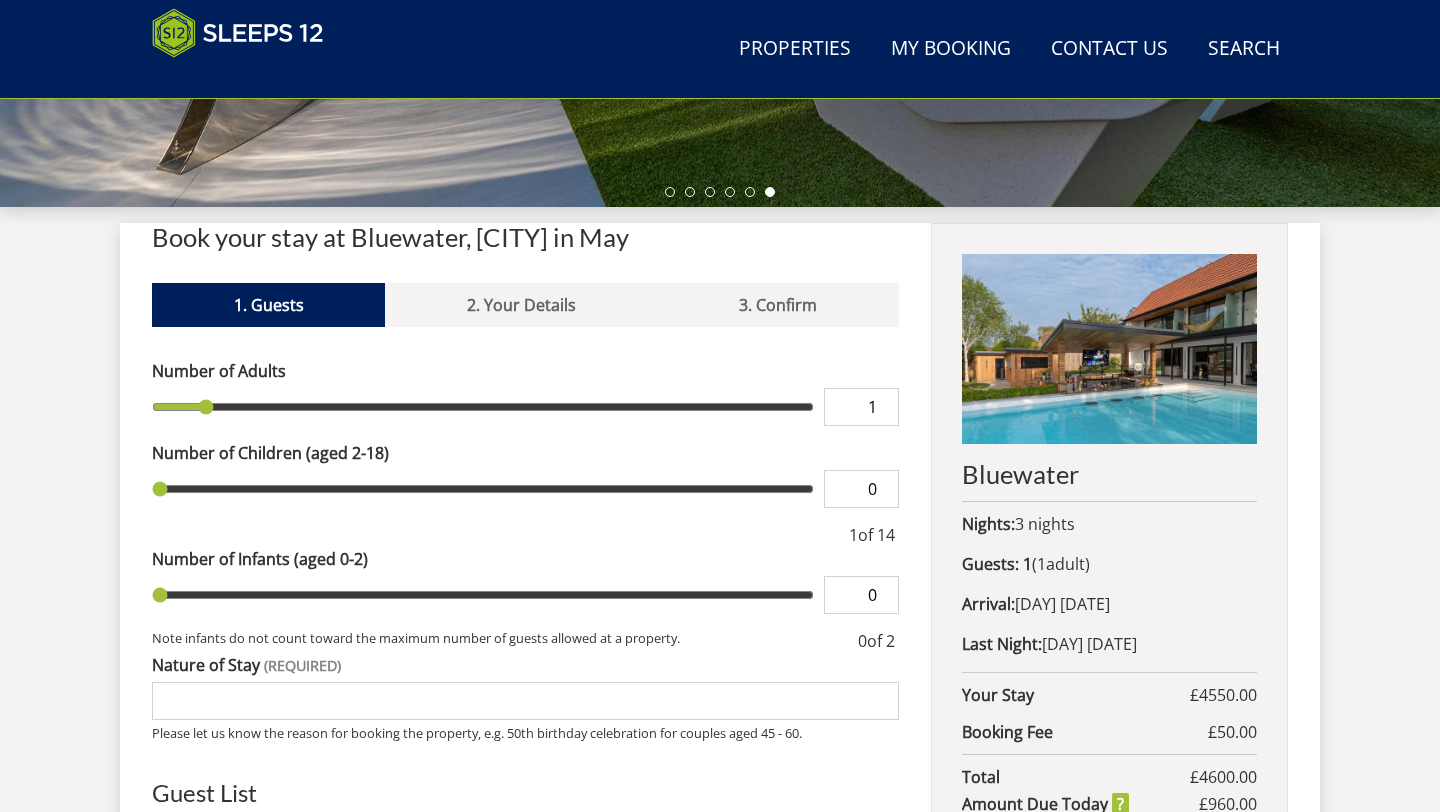 click at bounding box center [1109, 349] 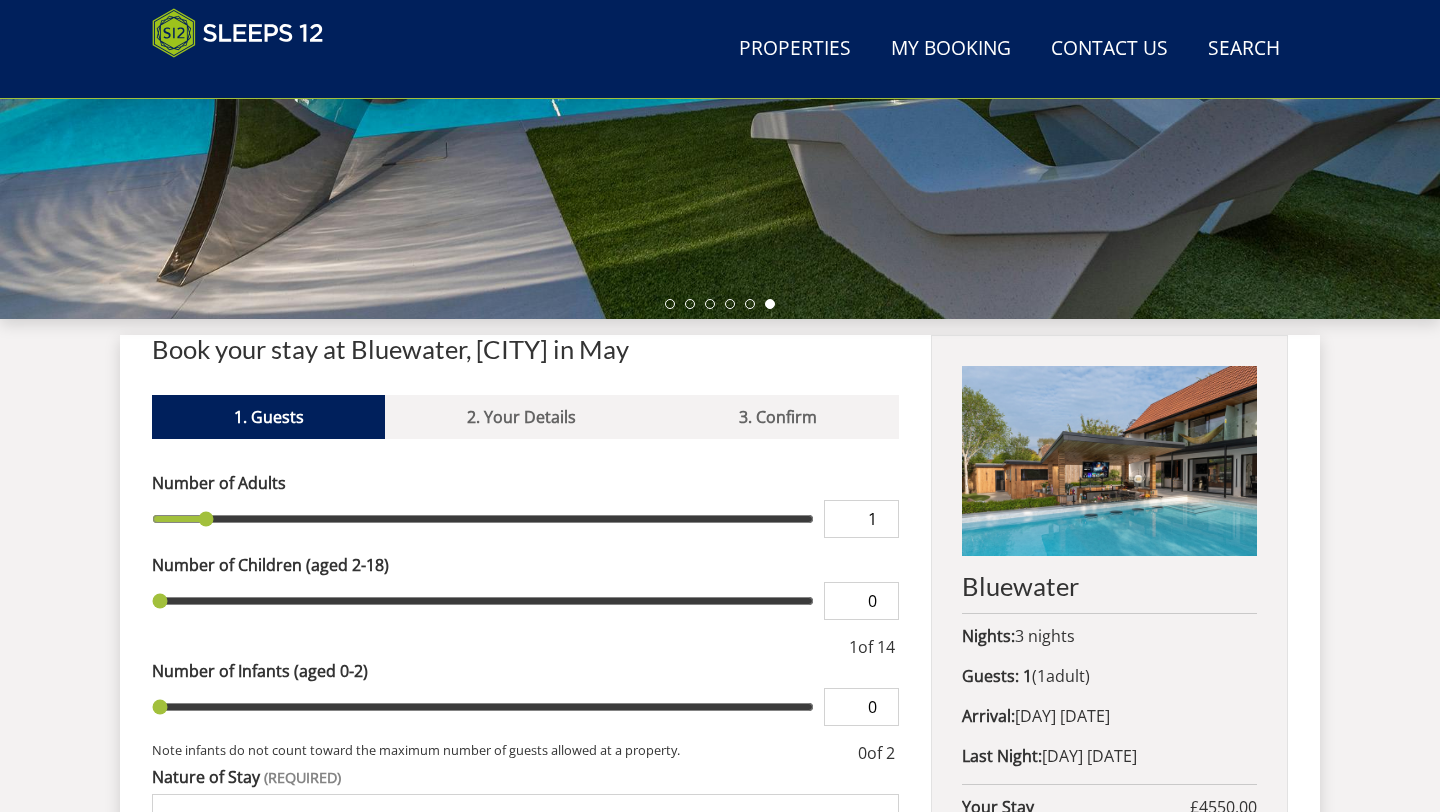 scroll, scrollTop: 519, scrollLeft: 0, axis: vertical 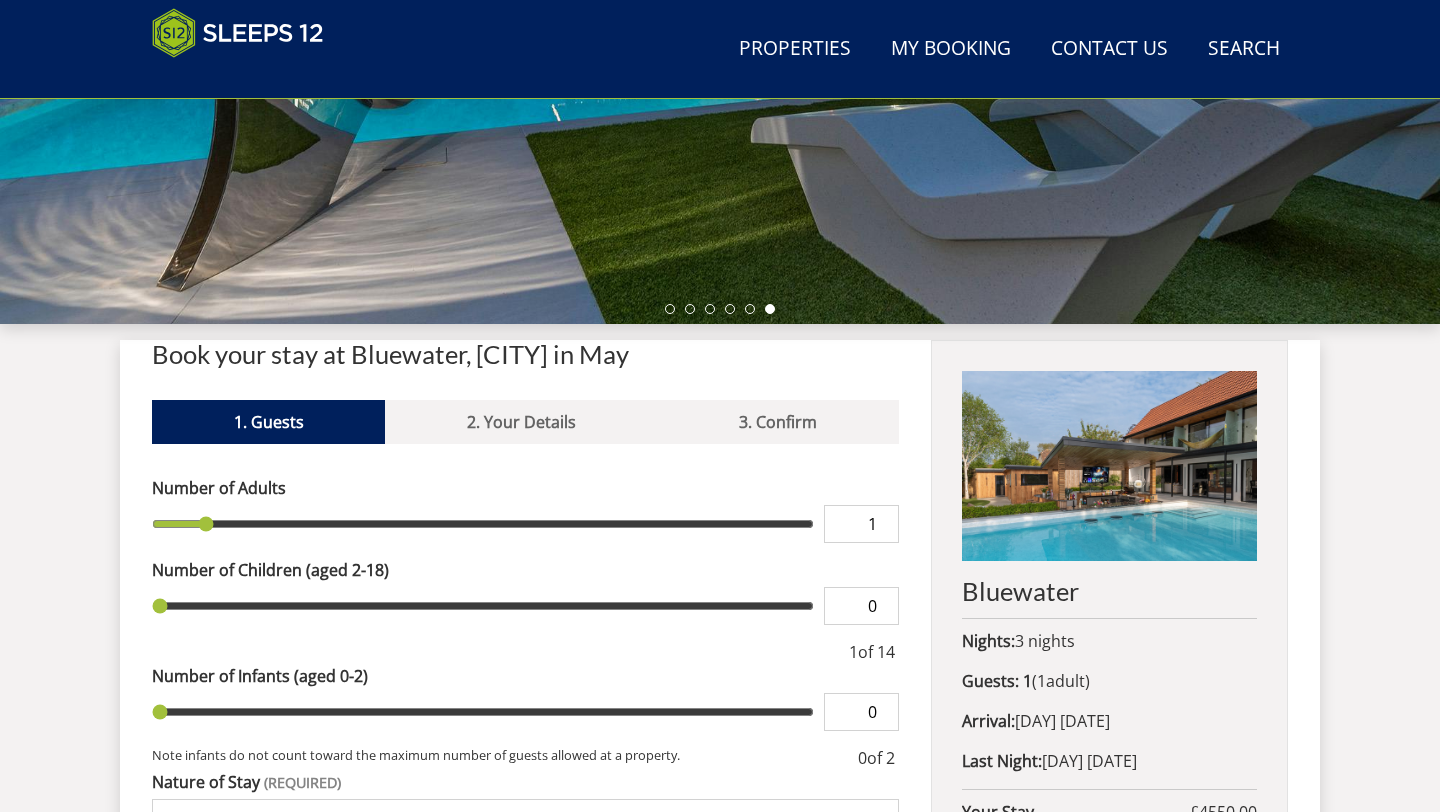 click at bounding box center (1109, 466) 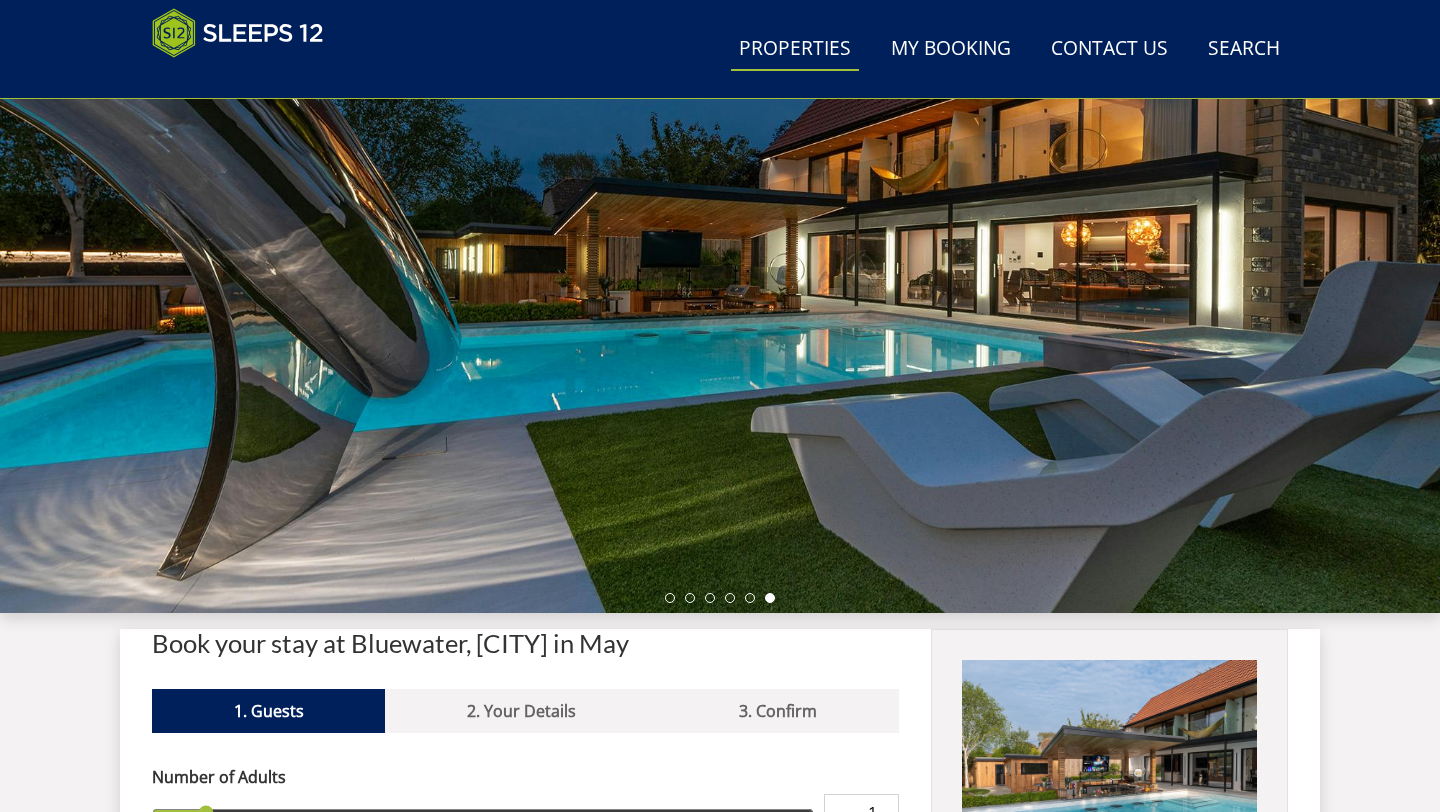 scroll, scrollTop: 157, scrollLeft: 0, axis: vertical 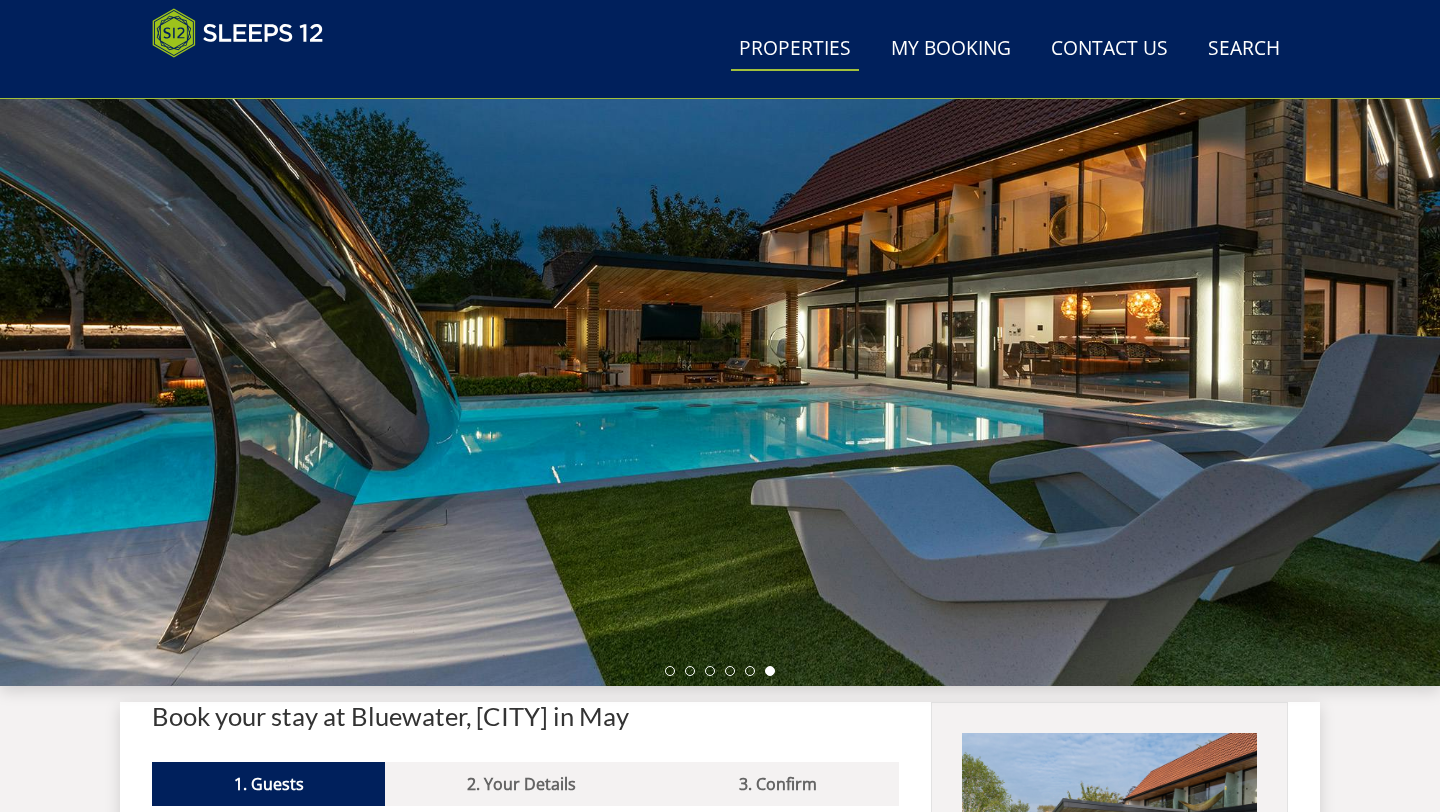 click on "Properties" at bounding box center (795, 49) 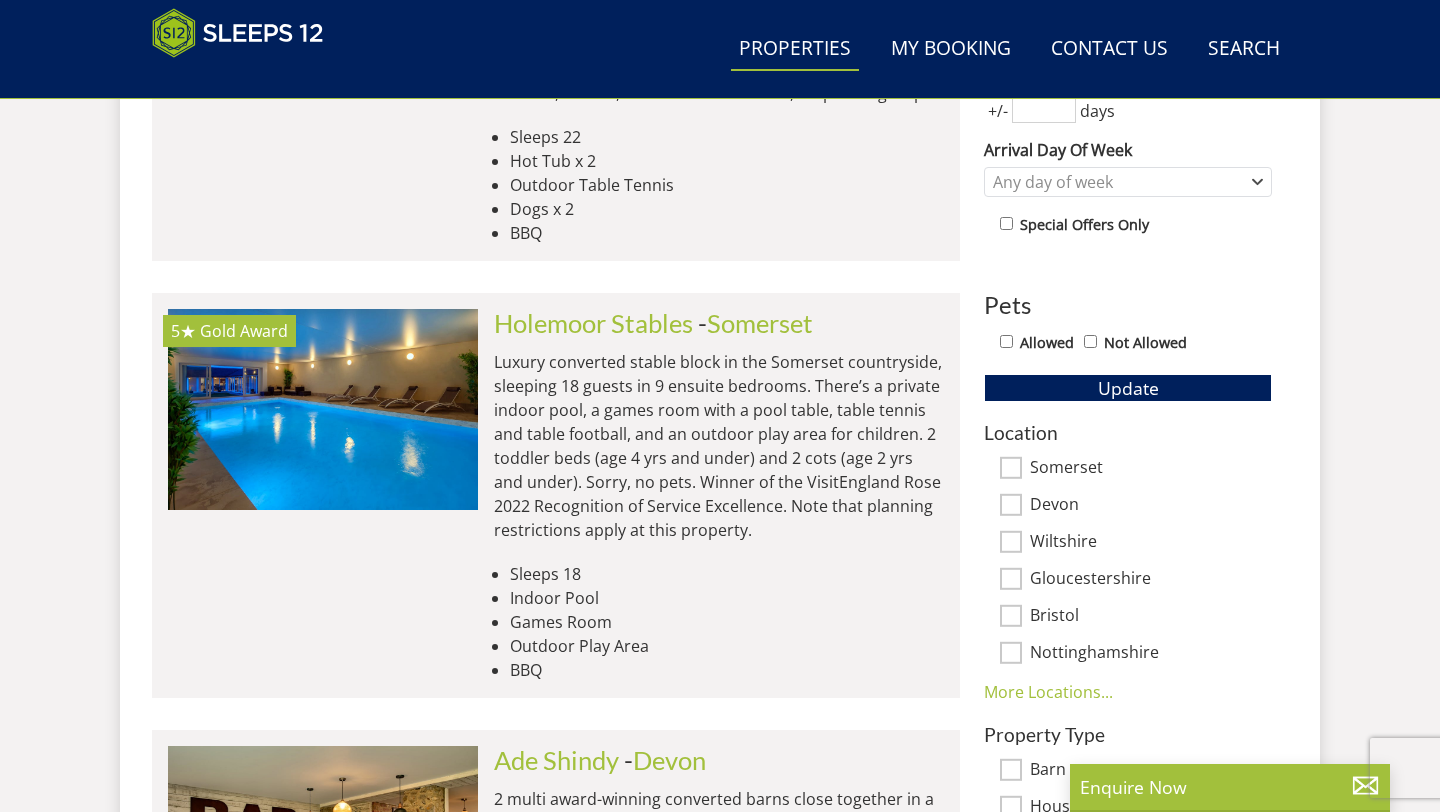 scroll, scrollTop: 993, scrollLeft: 0, axis: vertical 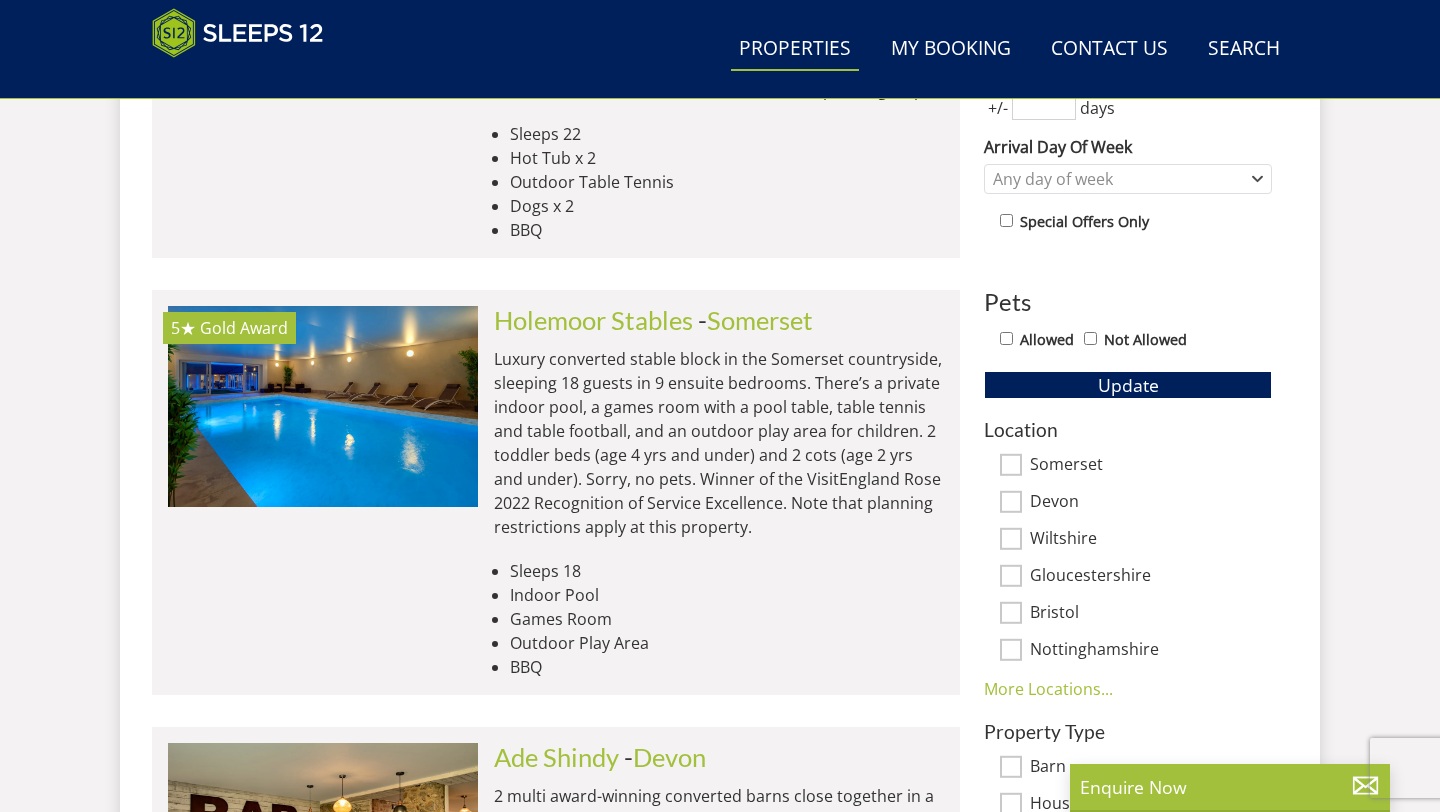 click on "Bristol" at bounding box center [1011, 613] 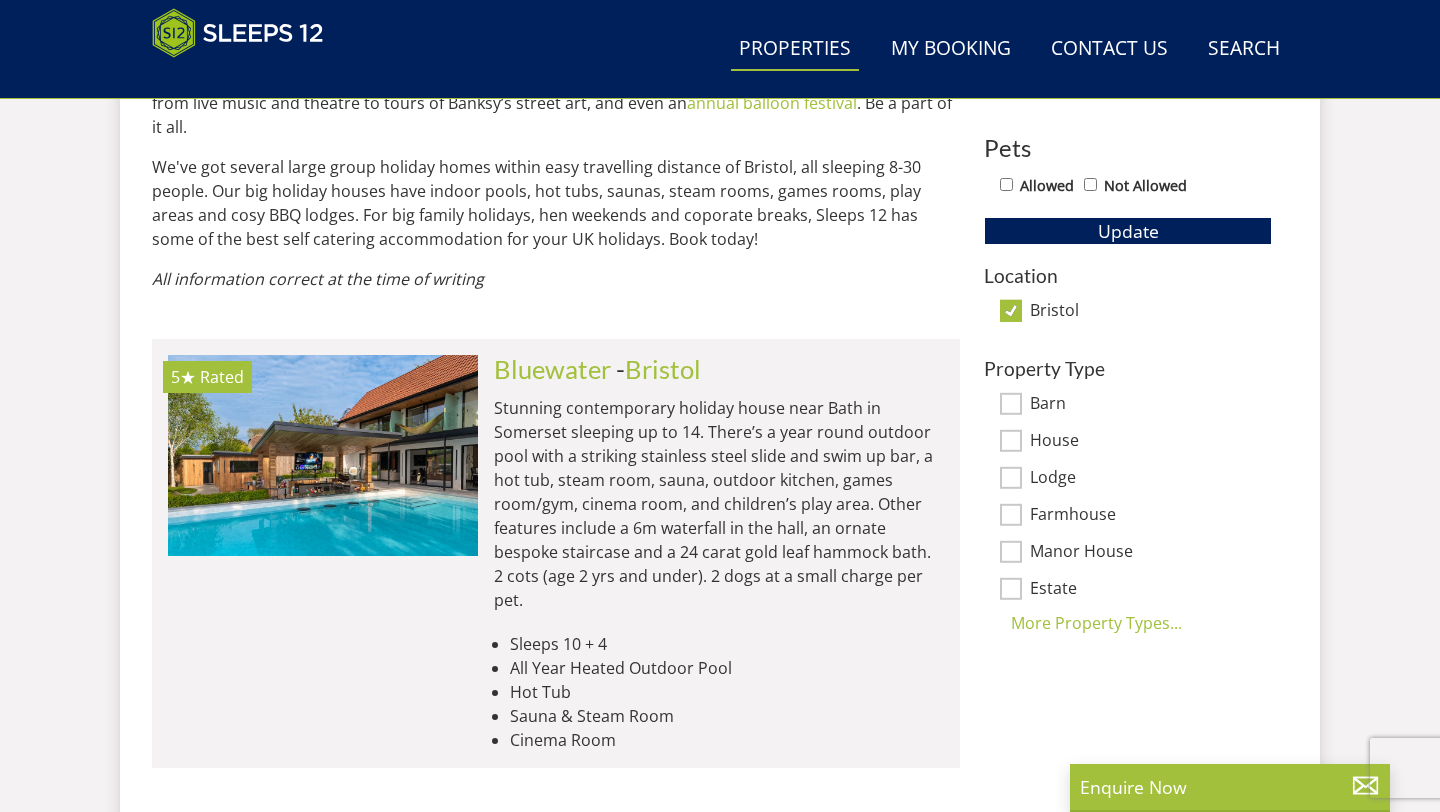 scroll, scrollTop: 1157, scrollLeft: 0, axis: vertical 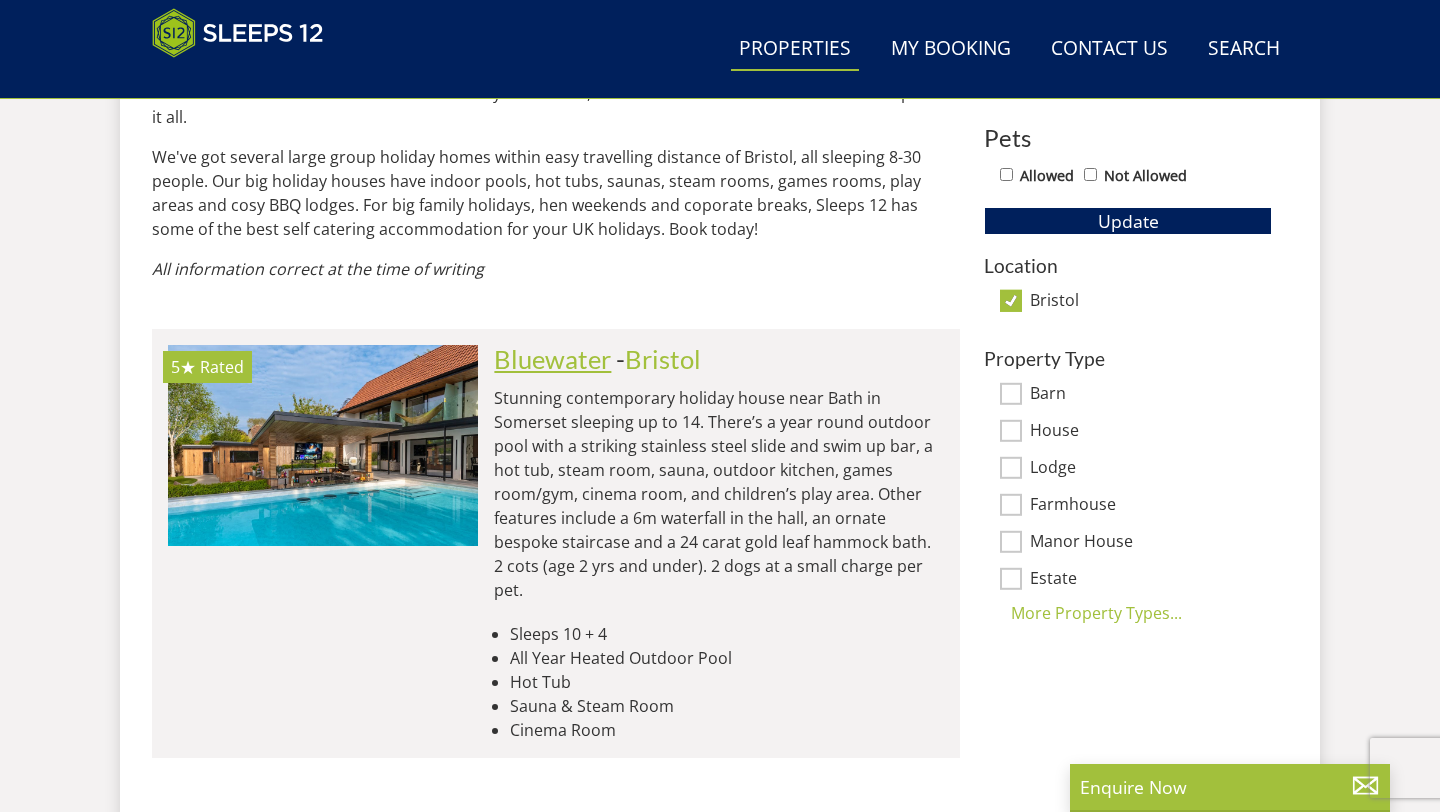 click on "Bluewater" at bounding box center (552, 359) 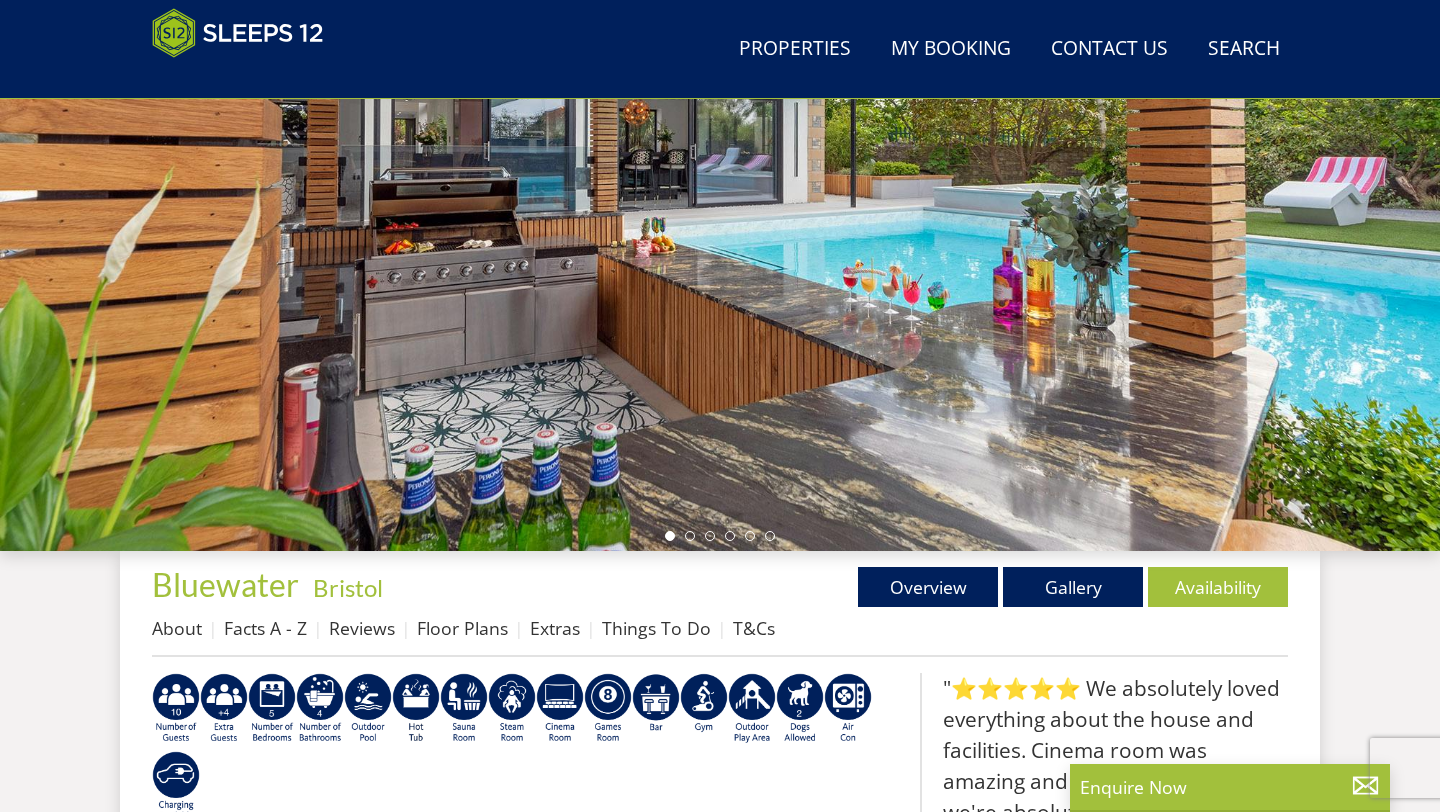 scroll, scrollTop: 295, scrollLeft: 0, axis: vertical 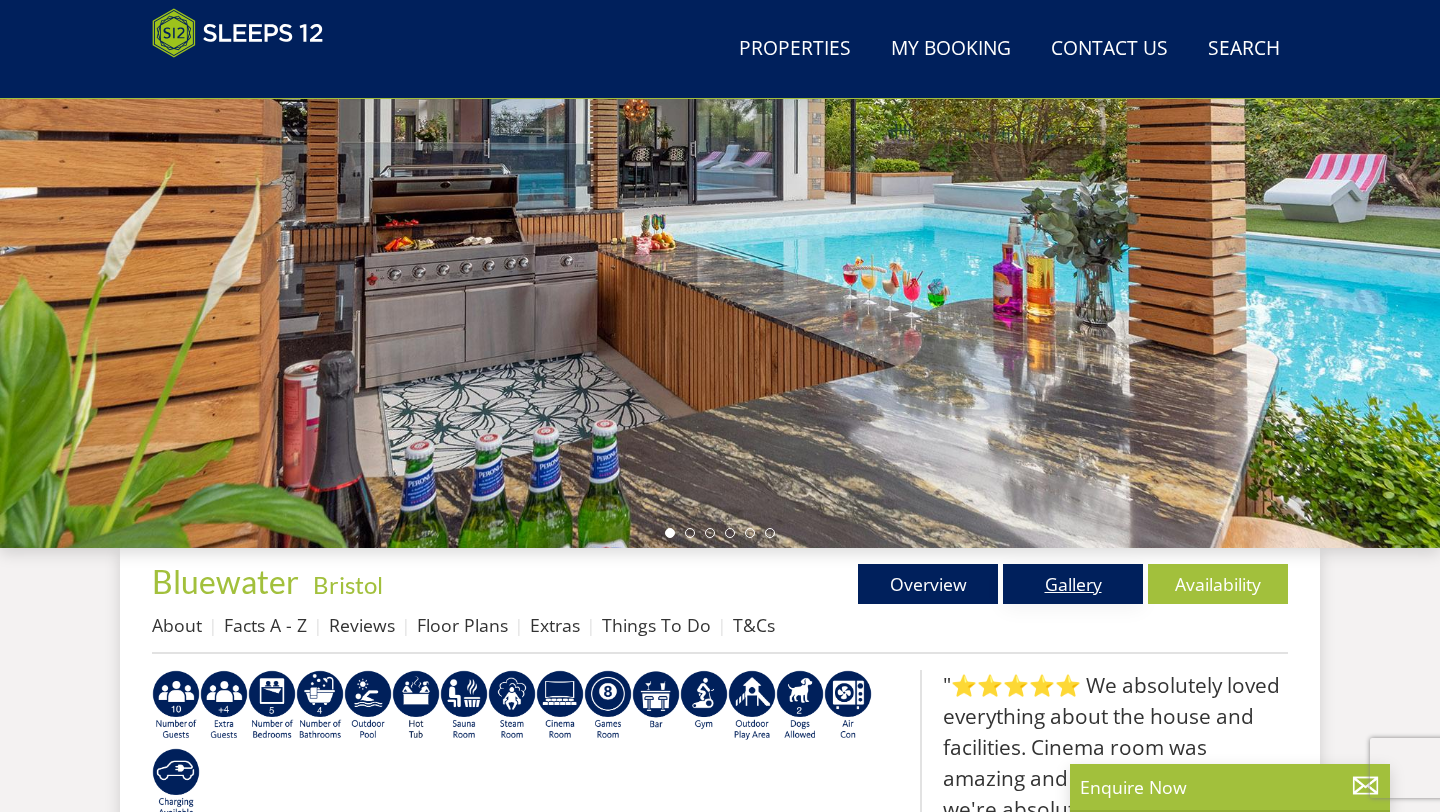 click on "Gallery" at bounding box center (1073, 584) 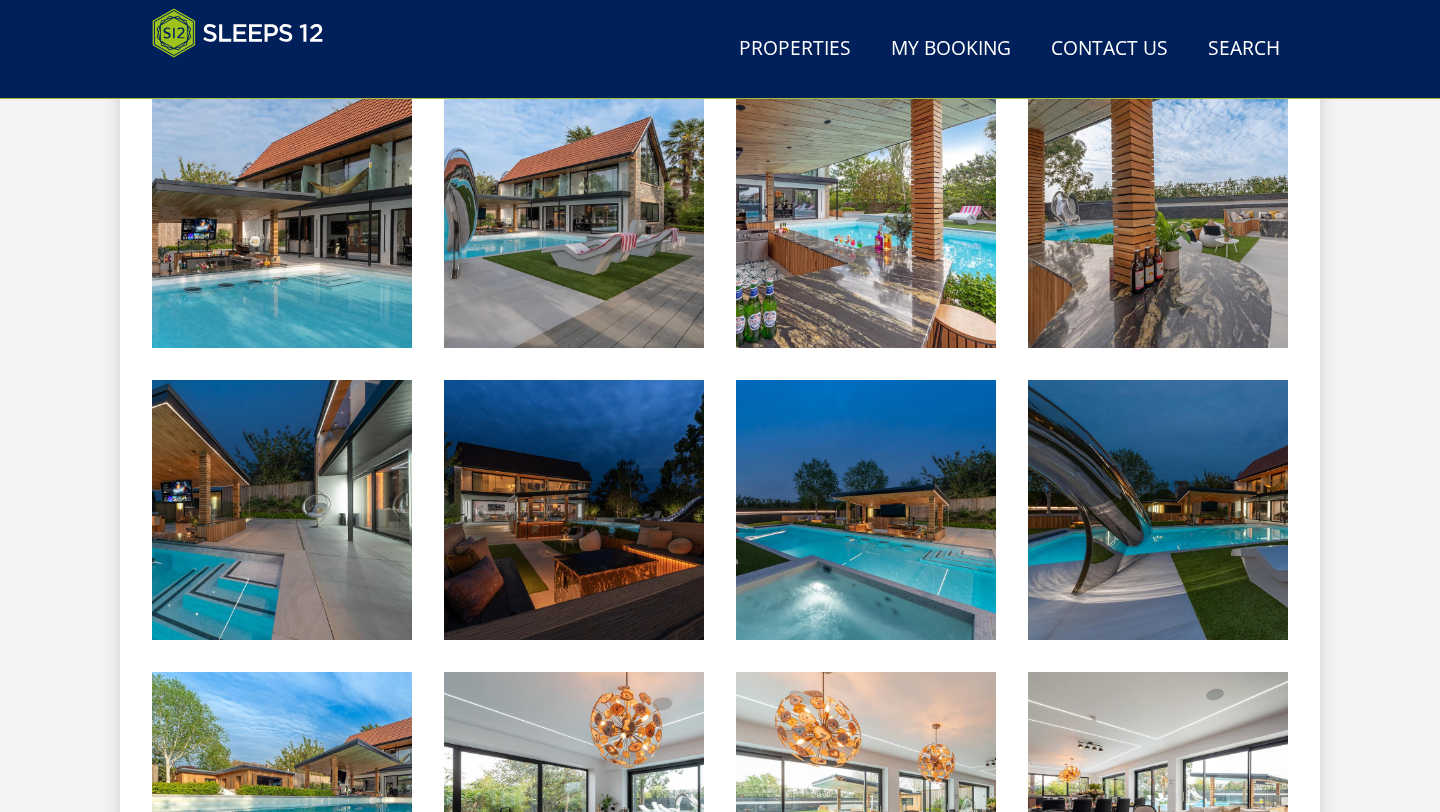 scroll, scrollTop: 759, scrollLeft: 0, axis: vertical 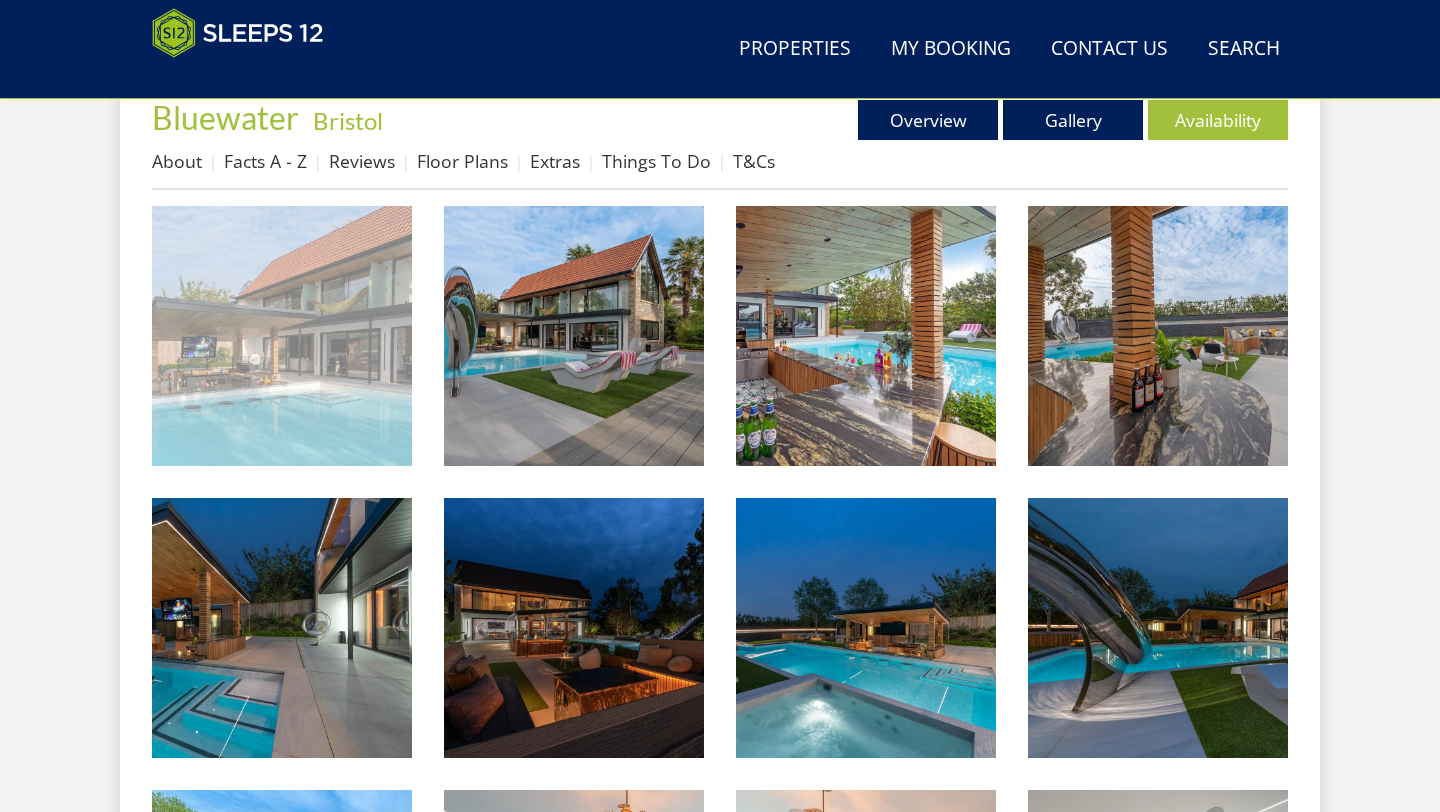 click at bounding box center [282, 336] 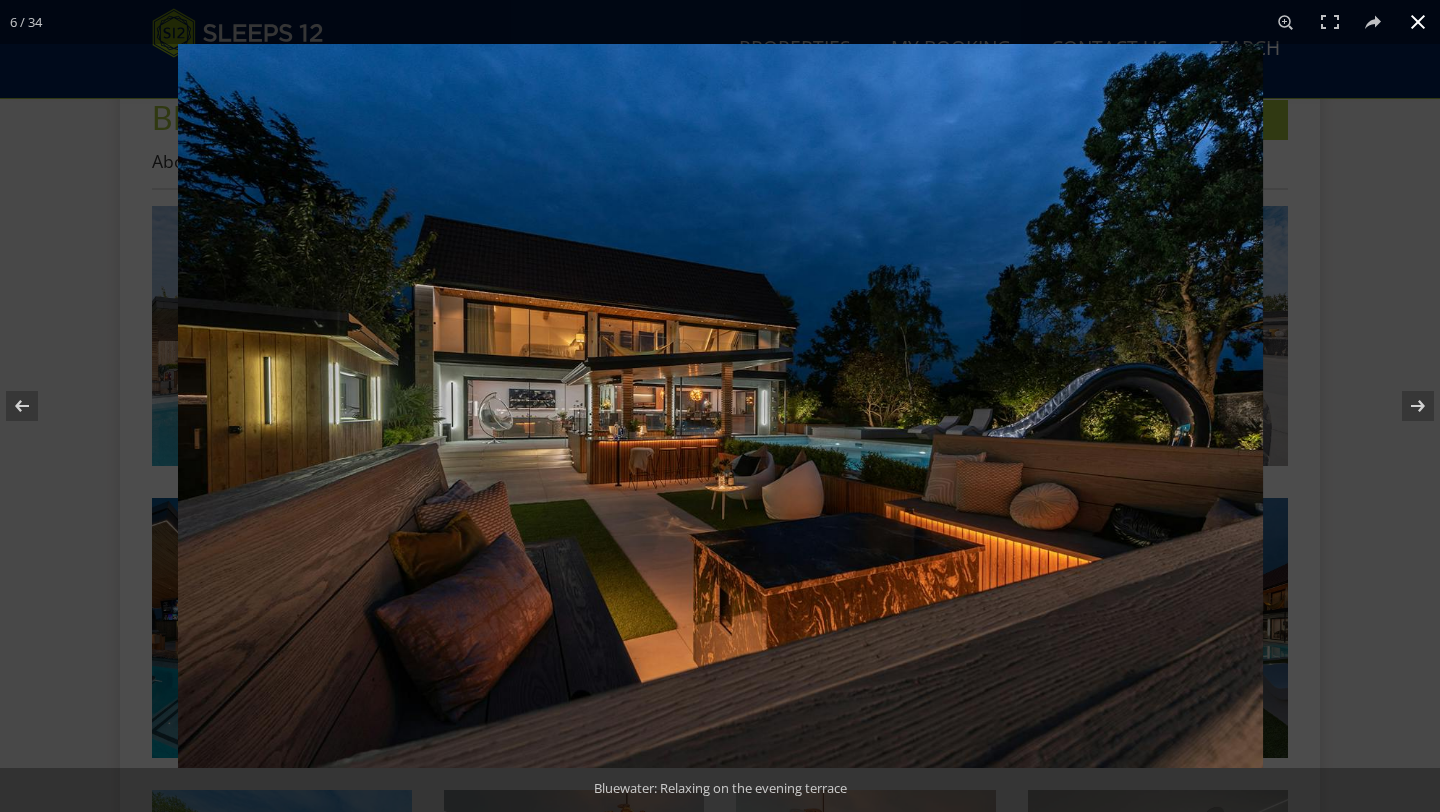 click at bounding box center (898, 450) 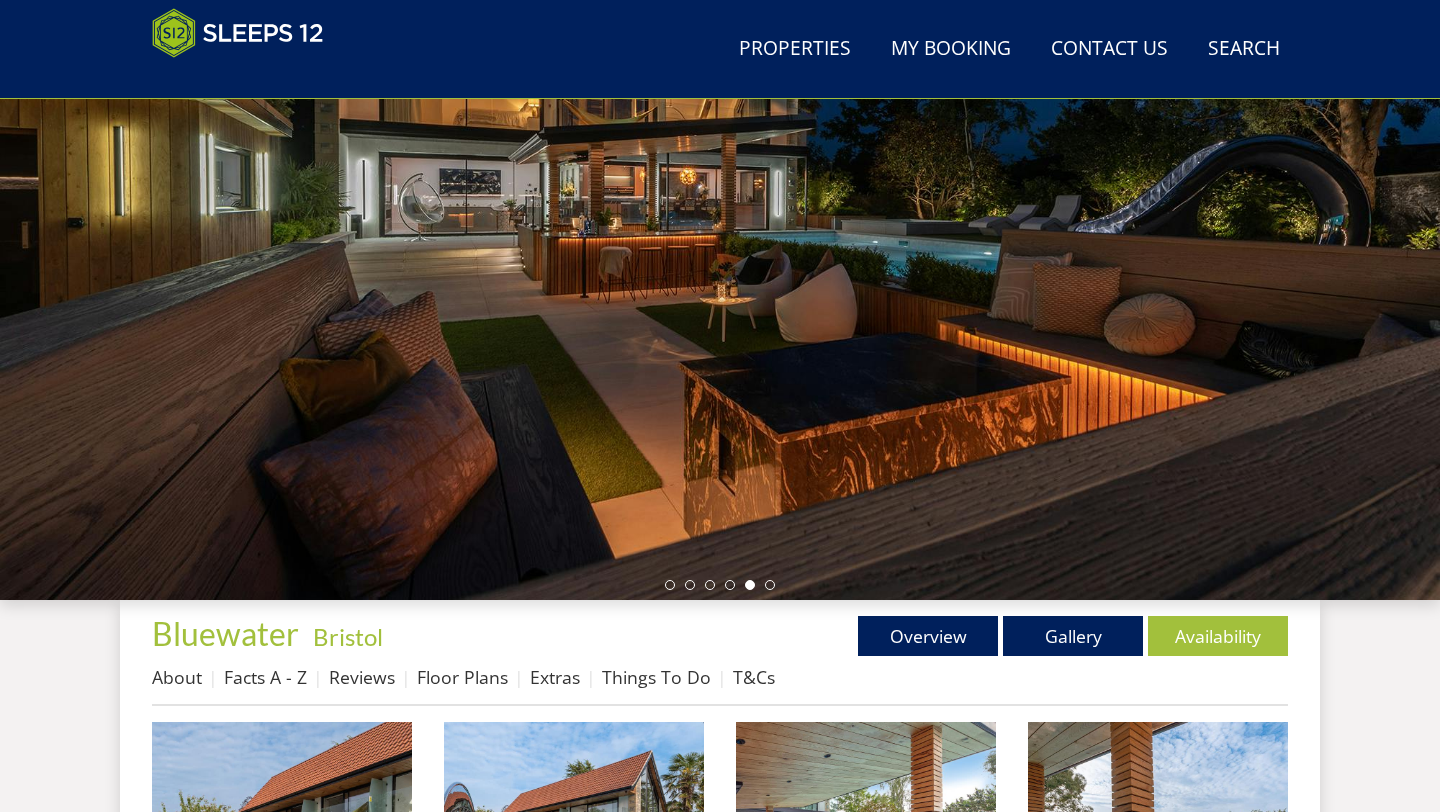 scroll, scrollTop: 245, scrollLeft: 0, axis: vertical 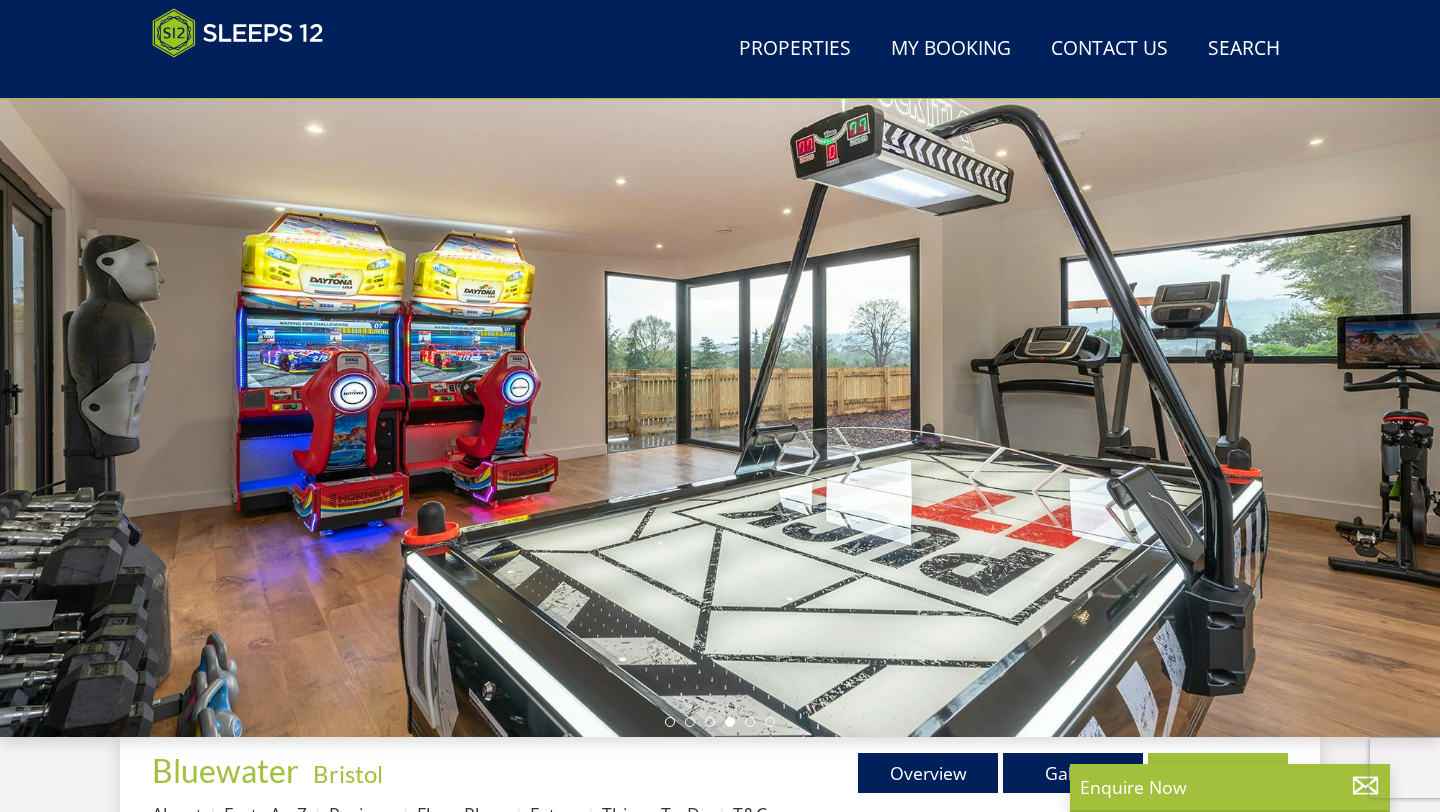 click at bounding box center [720, 387] 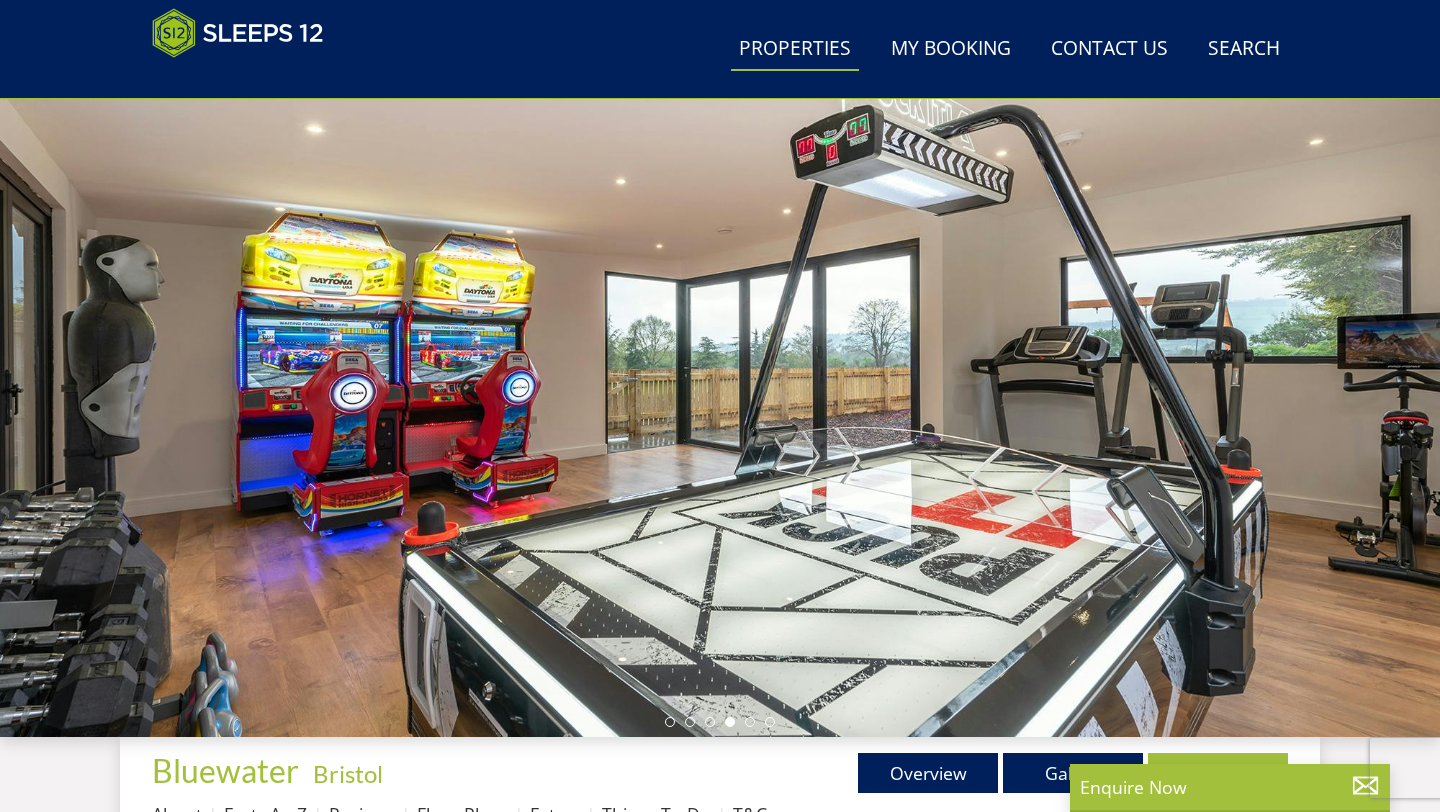 click on "Properties" at bounding box center (795, 49) 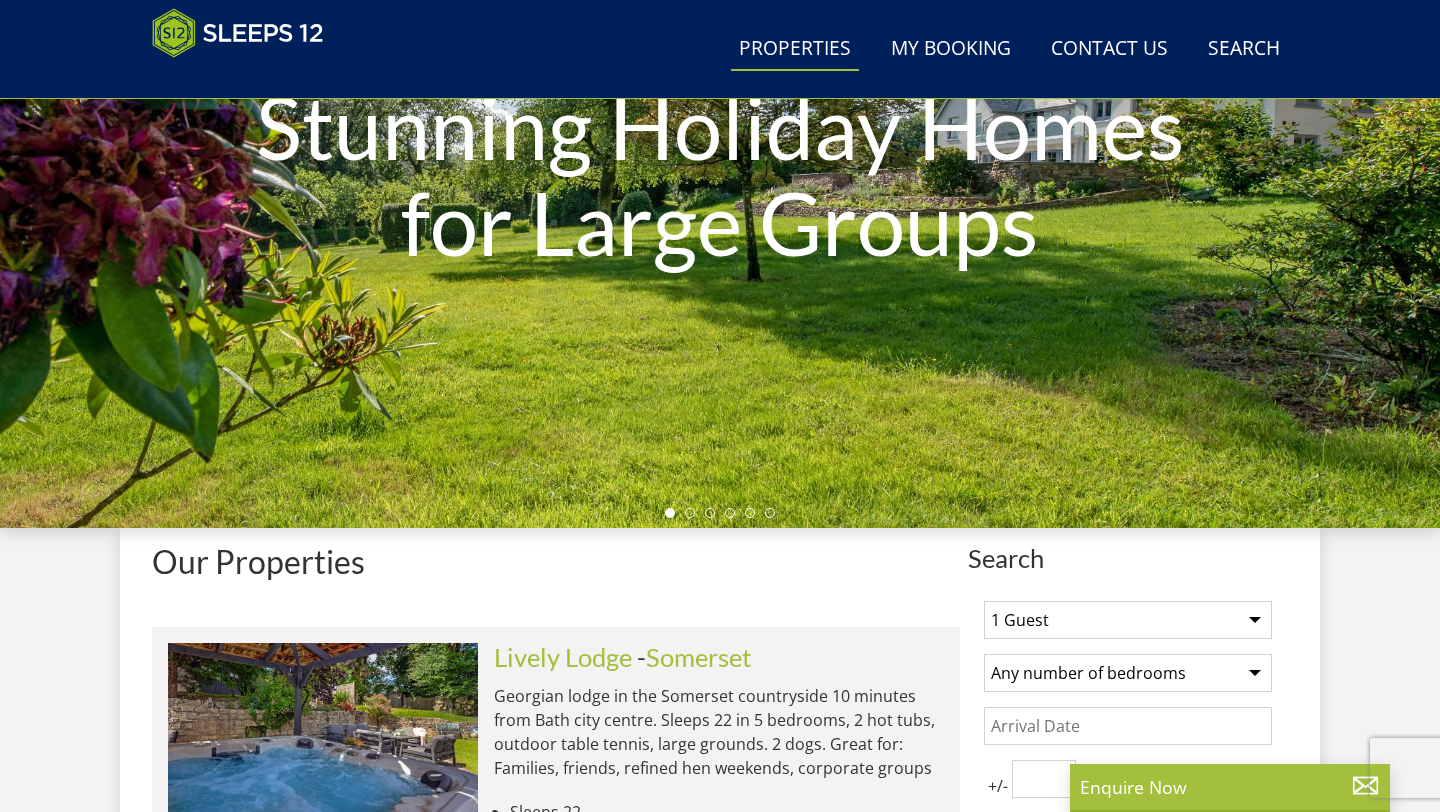 scroll, scrollTop: 0, scrollLeft: 0, axis: both 